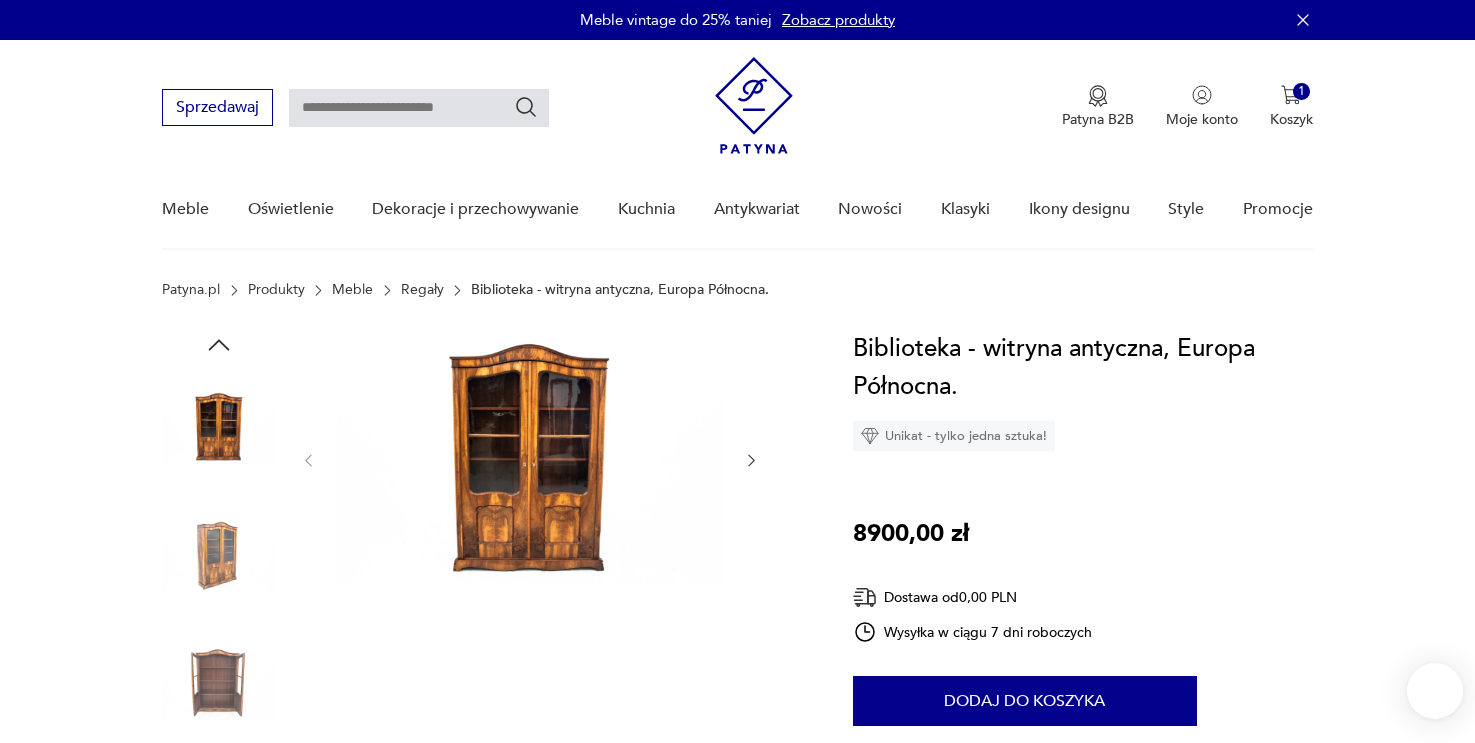 scroll, scrollTop: 0, scrollLeft: 0, axis: both 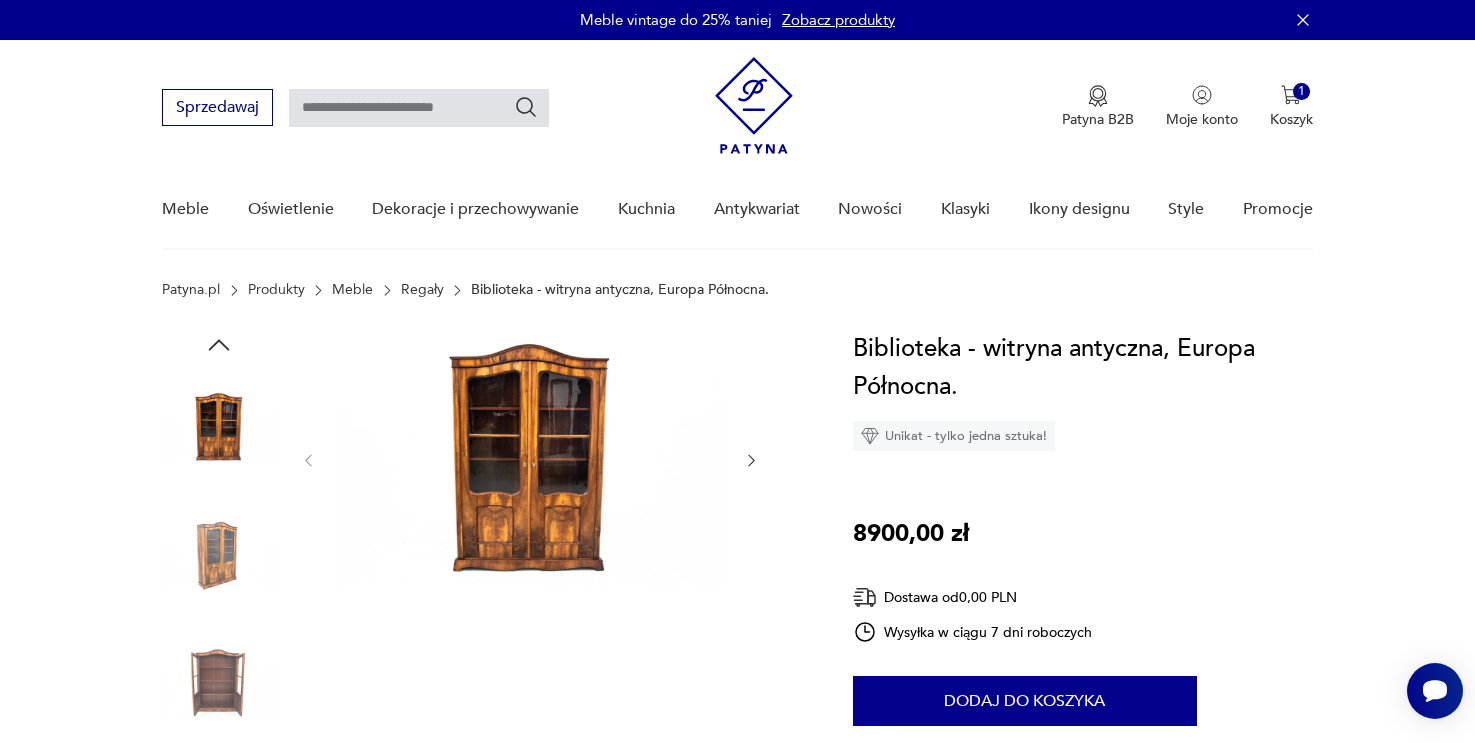 click at bounding box center (530, 458) 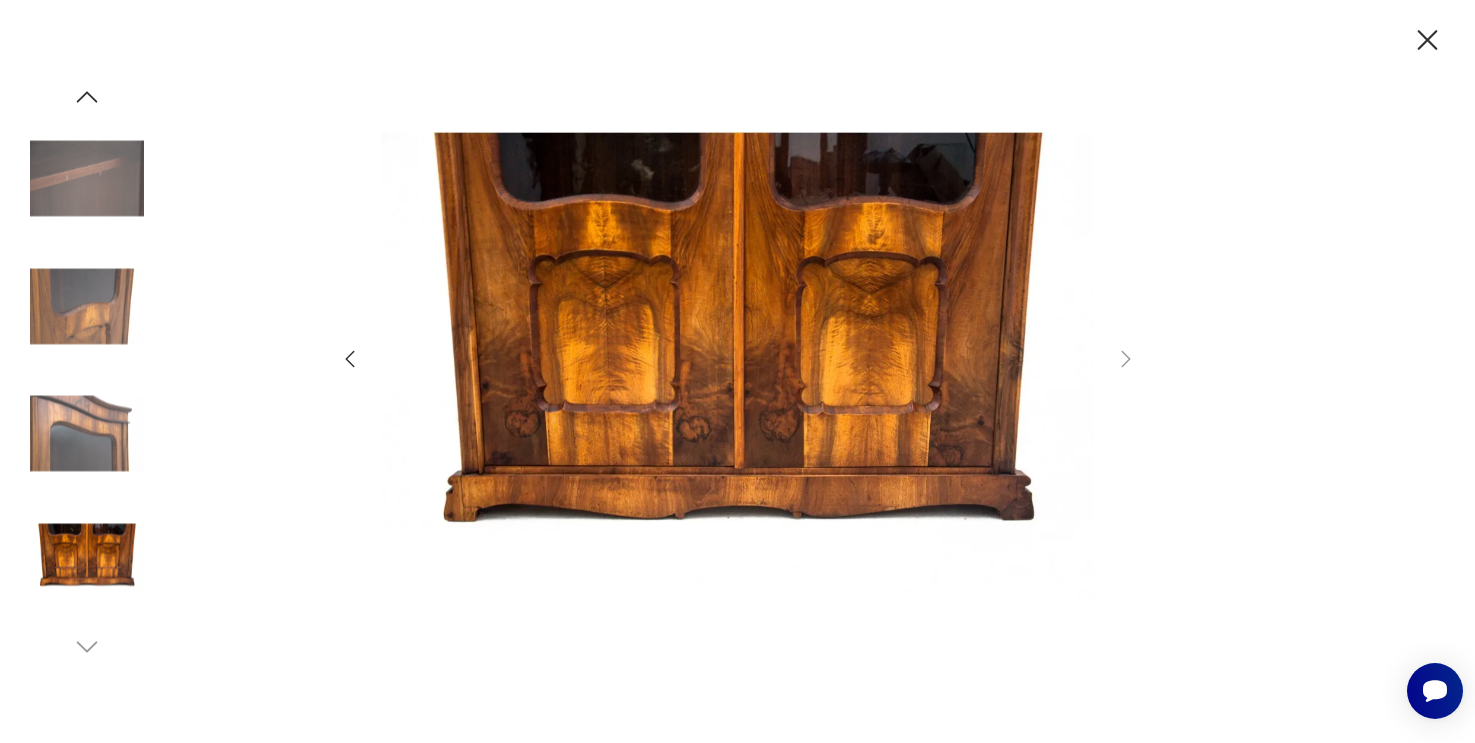 click 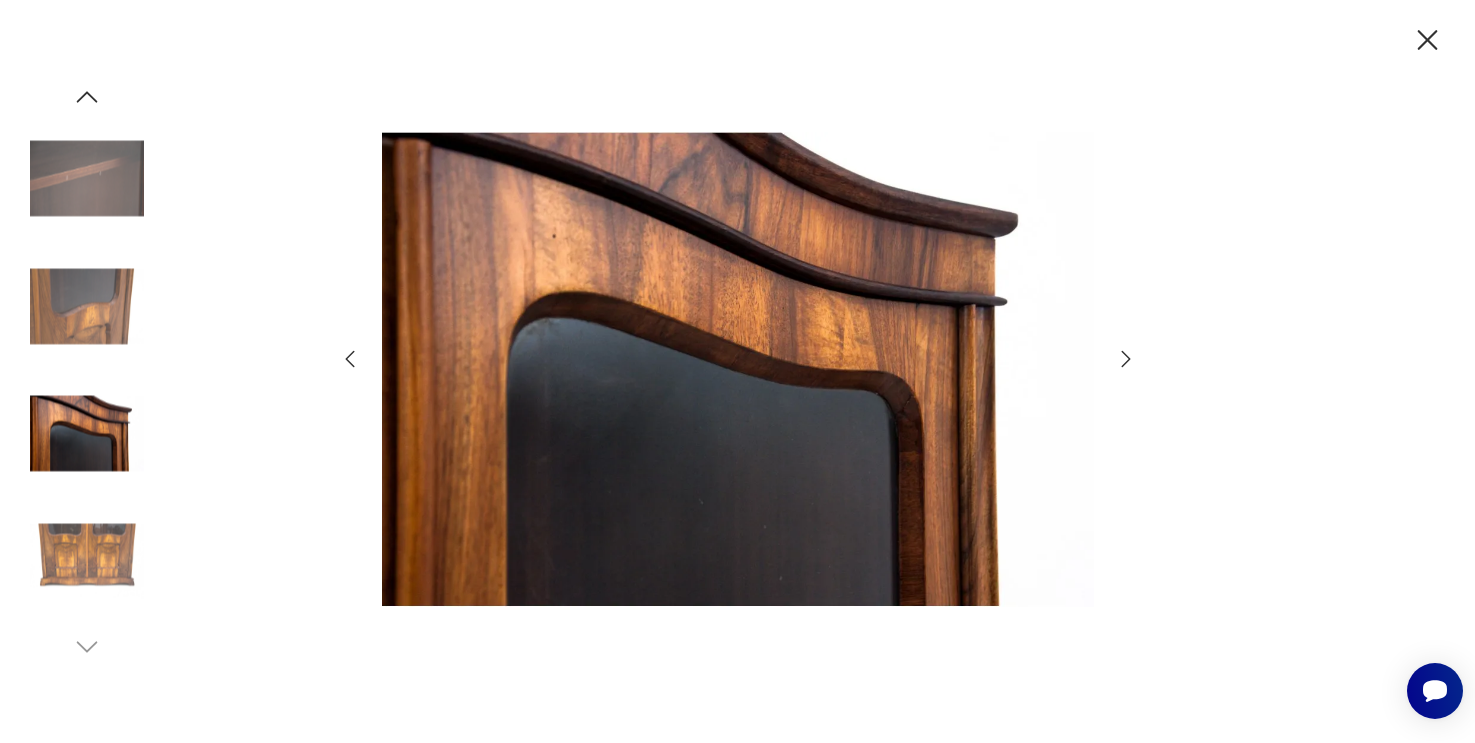 click at bounding box center [87, 306] 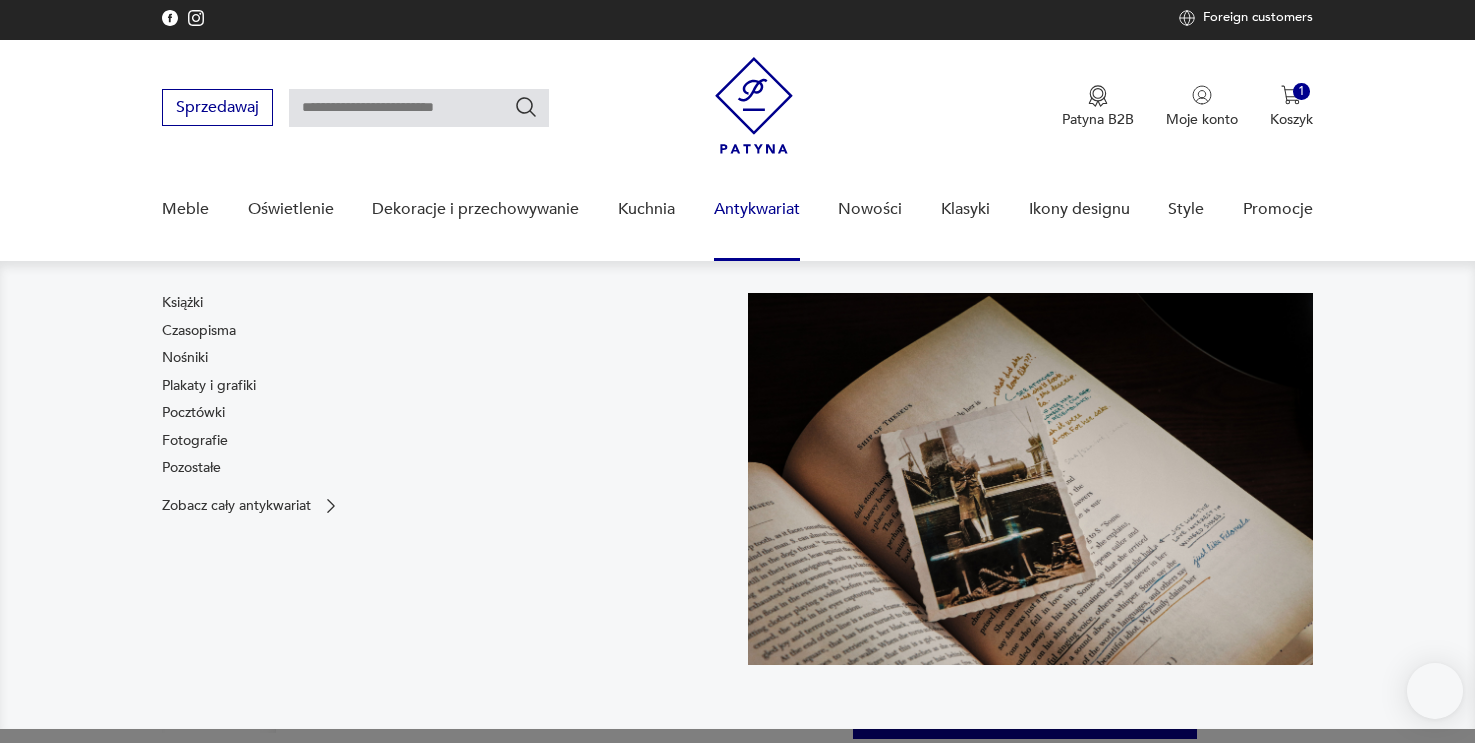 scroll, scrollTop: 0, scrollLeft: 0, axis: both 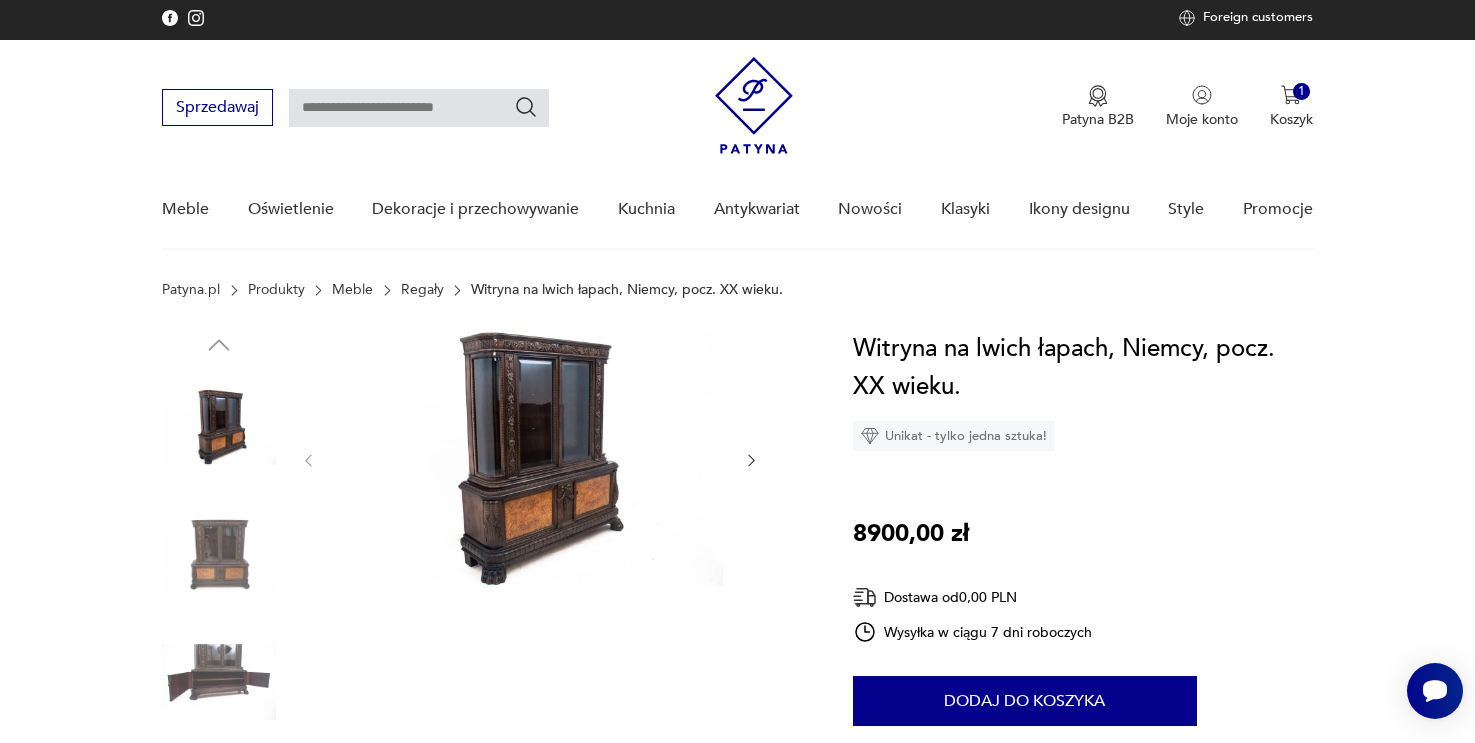click at bounding box center [530, 458] 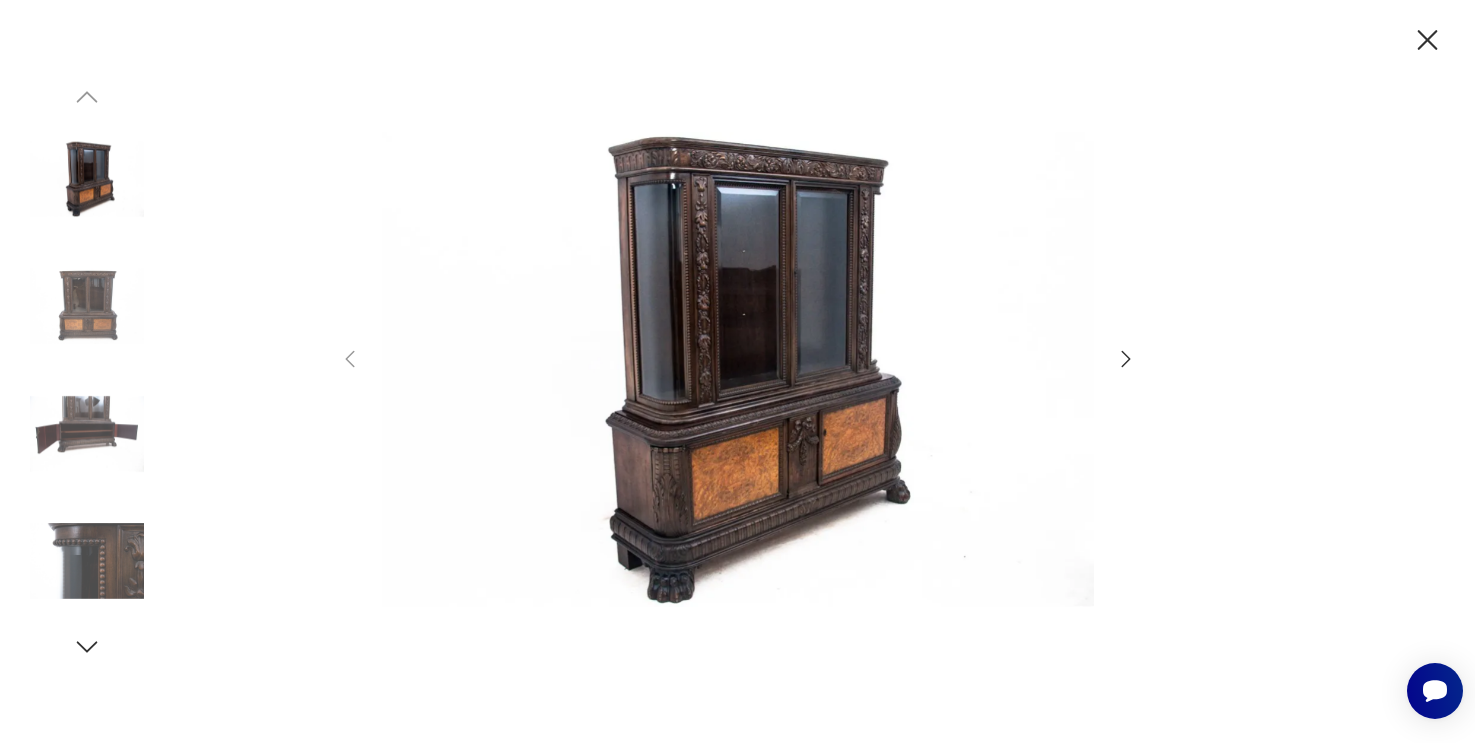 click 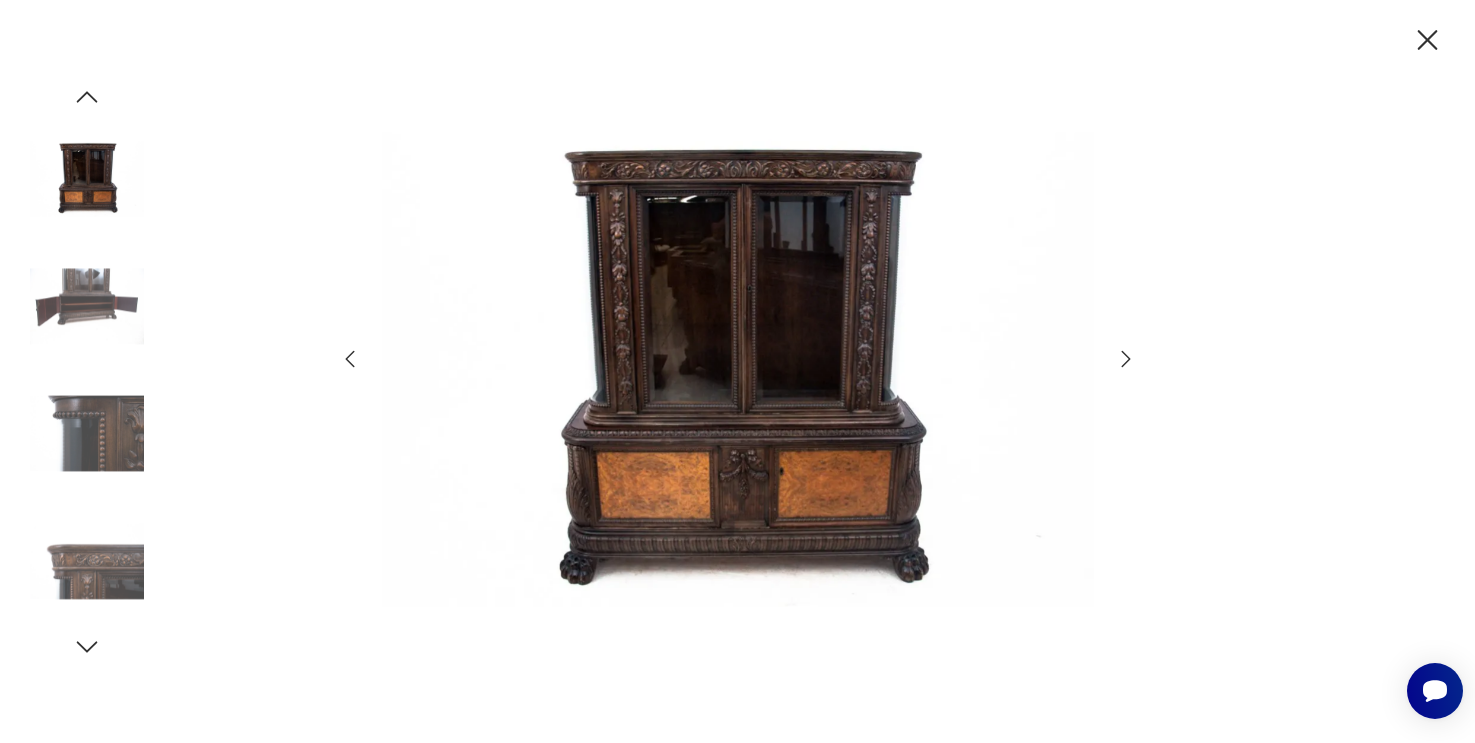 click 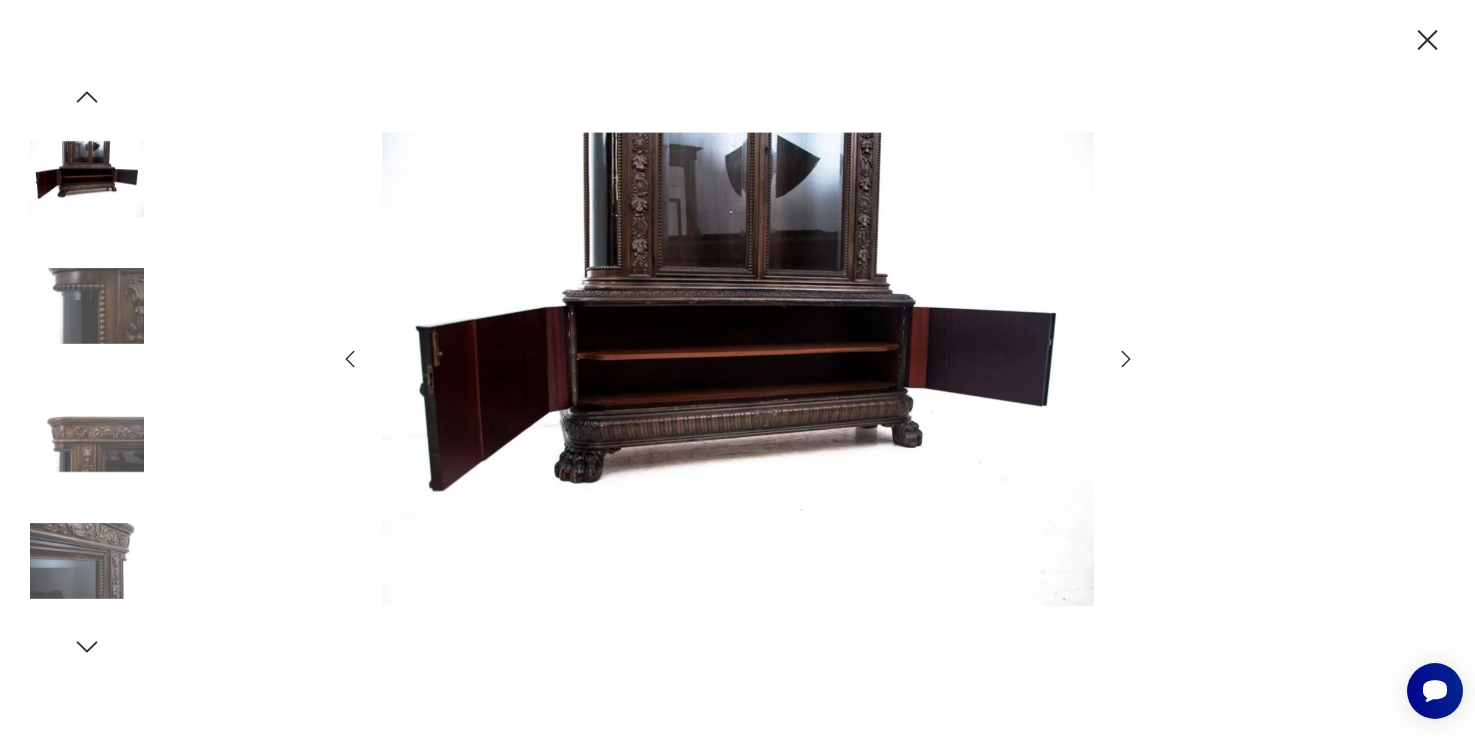 click 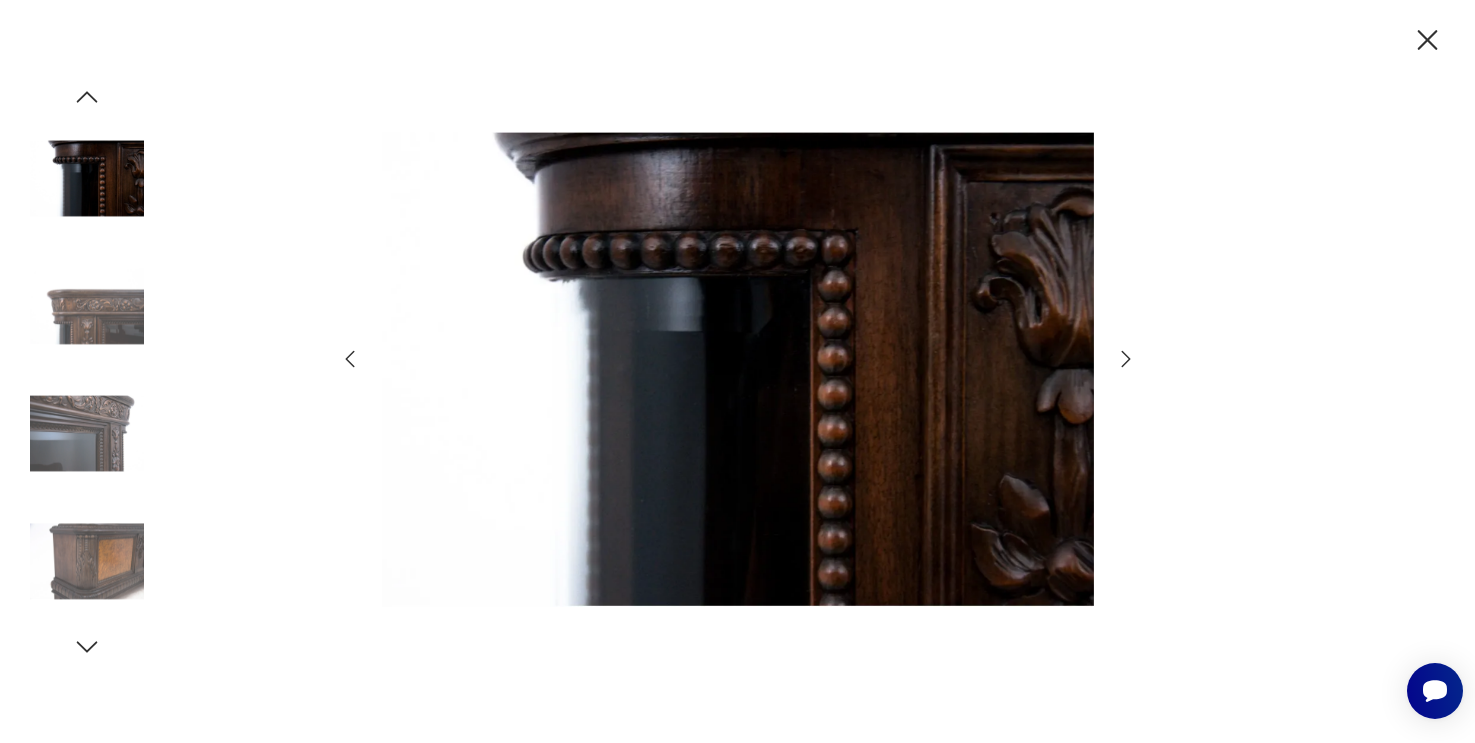 click 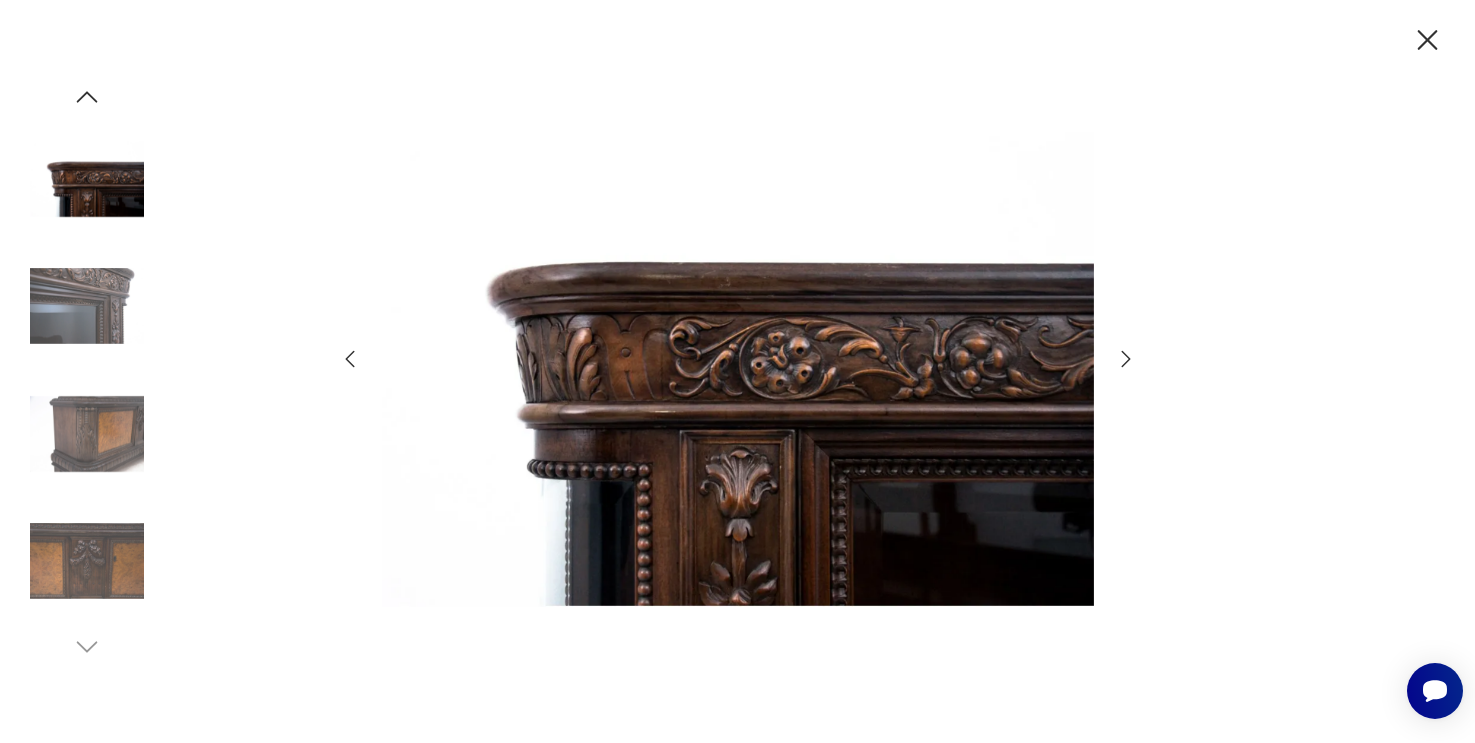click 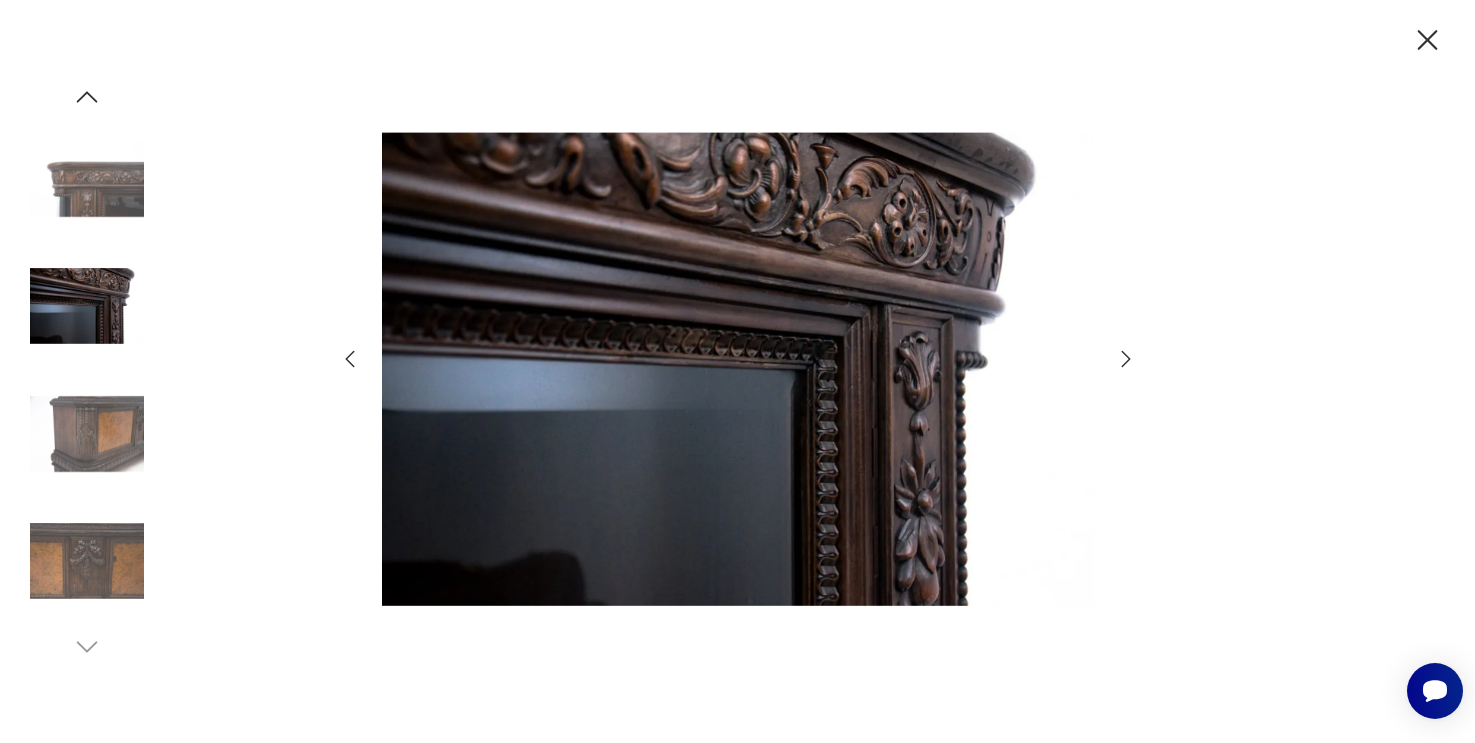 click 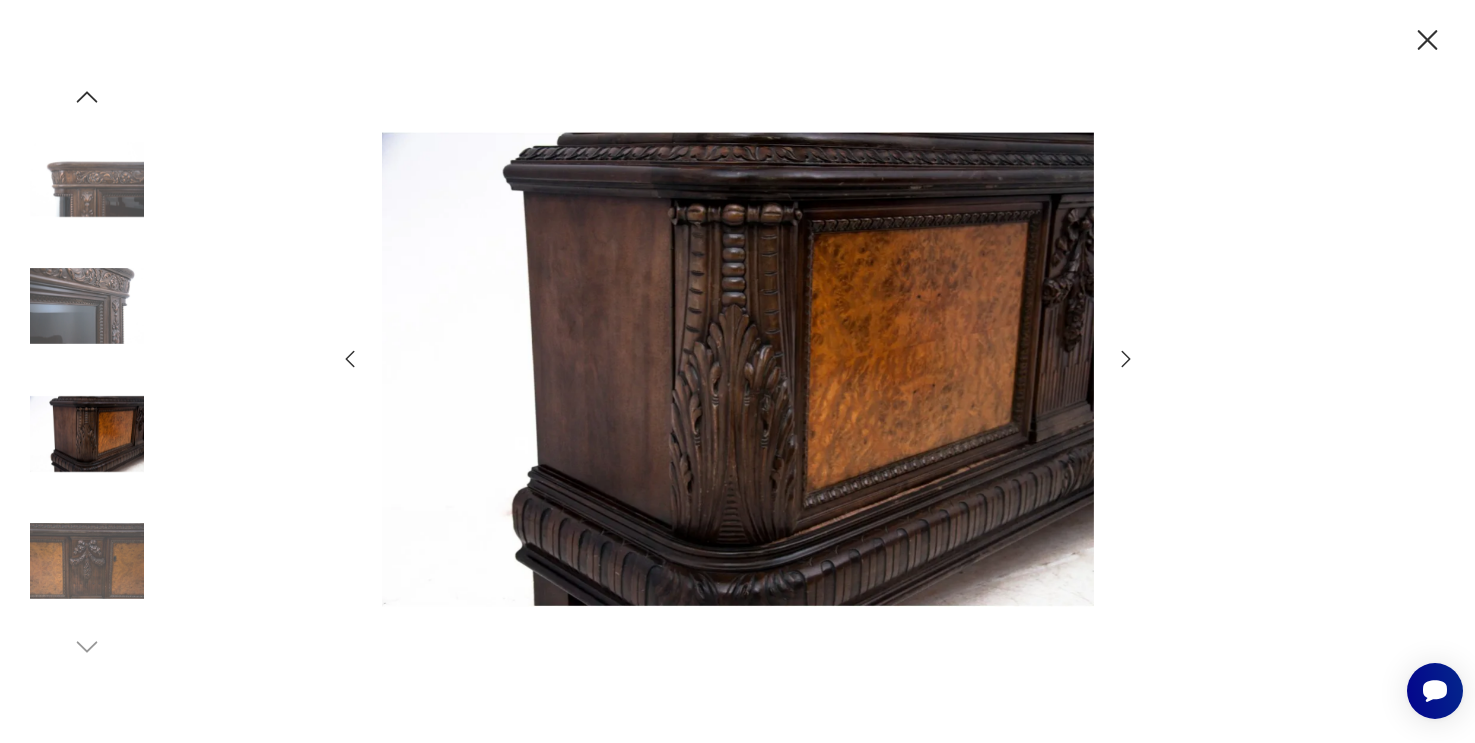 click 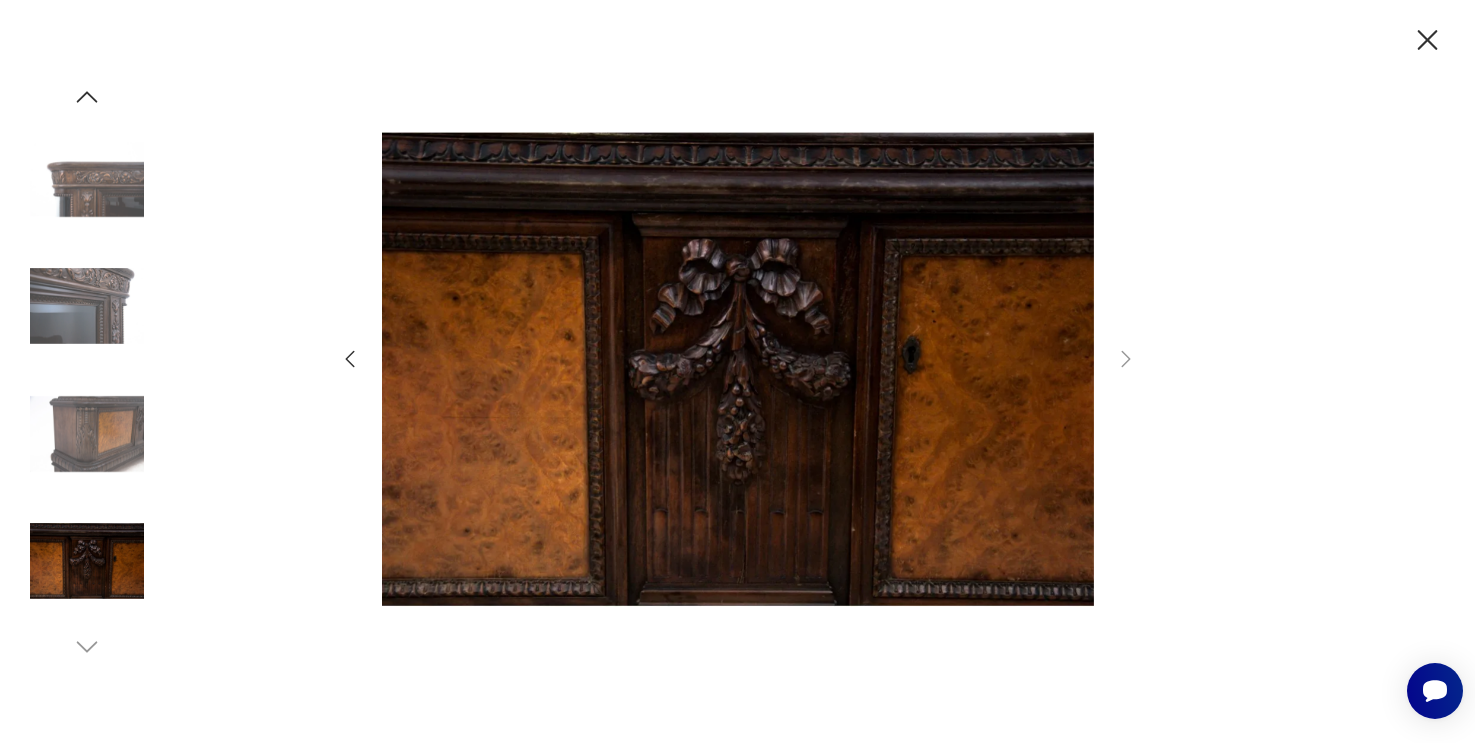 click 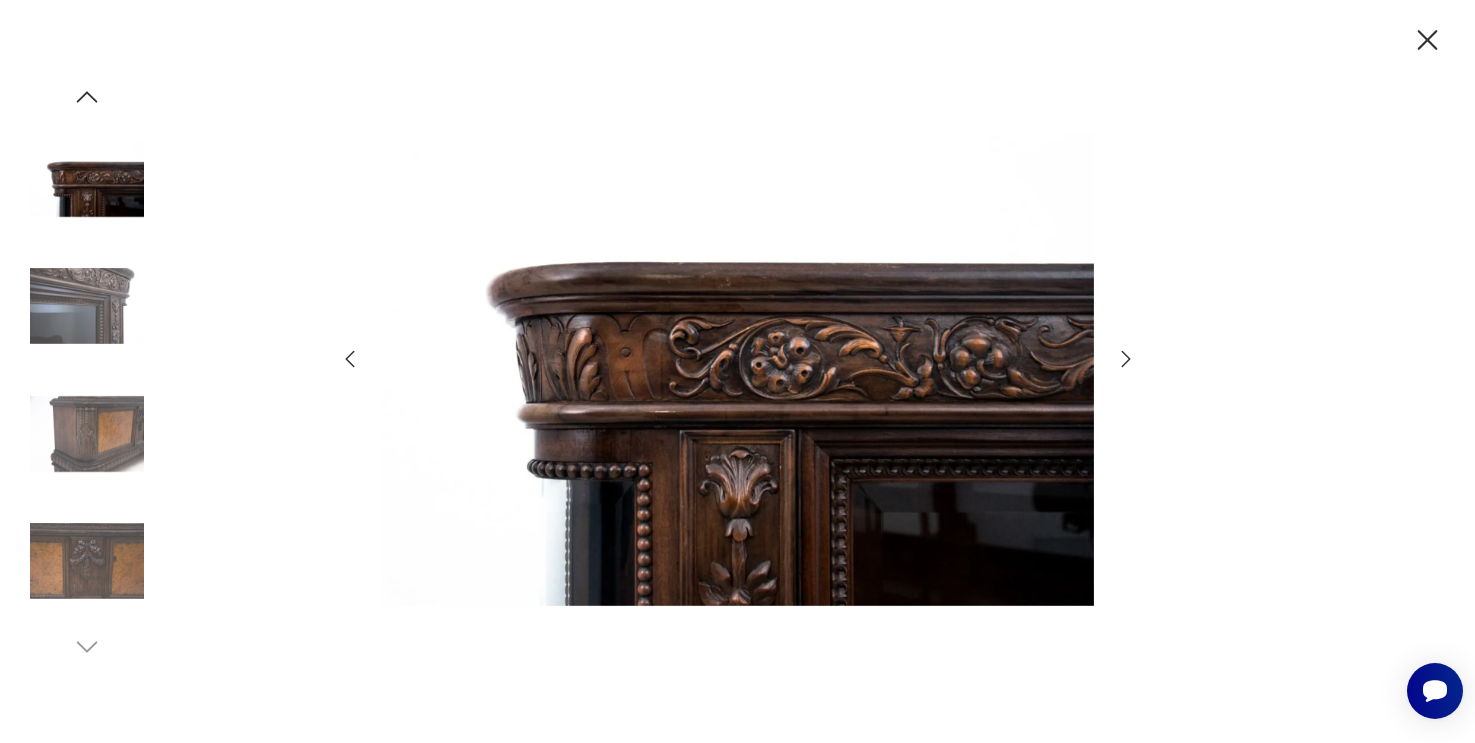 click at bounding box center (87, 306) 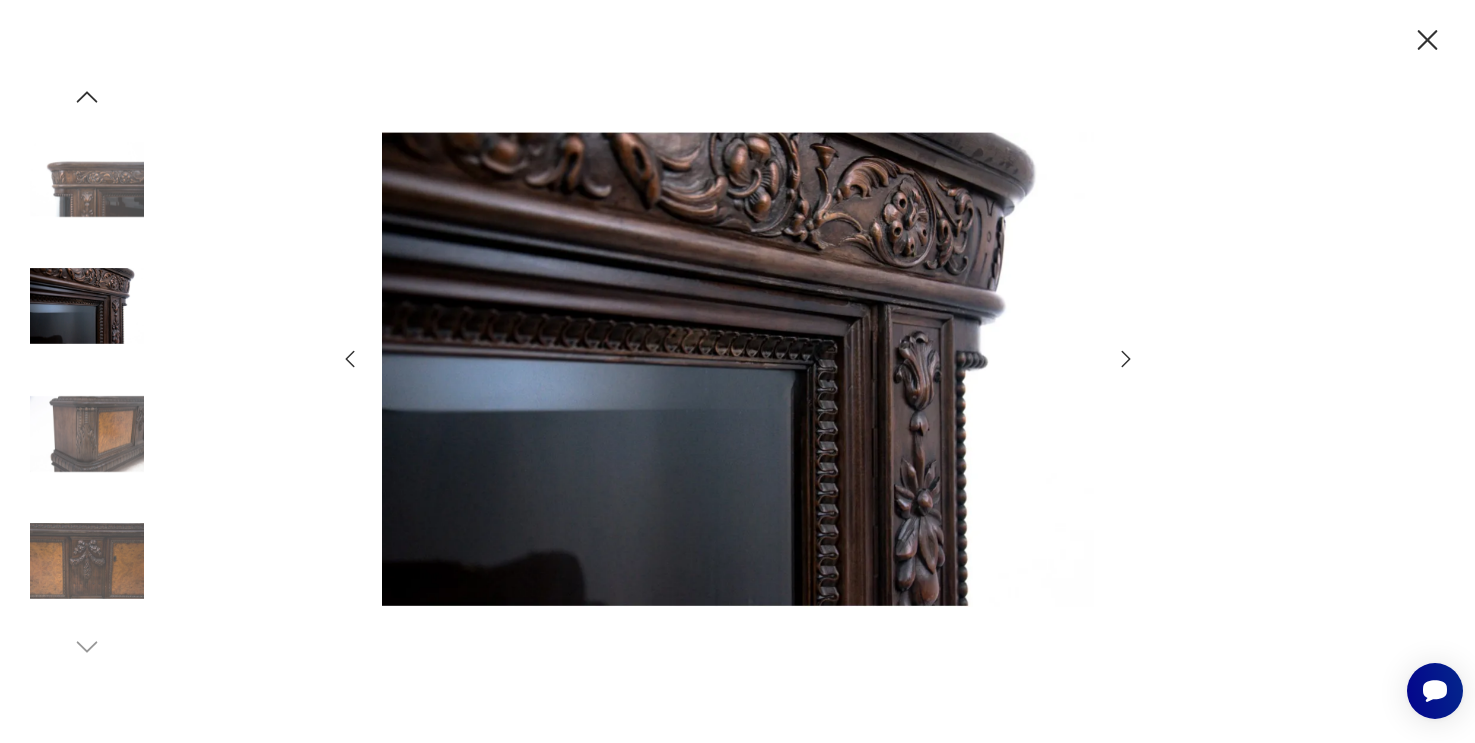 click at bounding box center (87, 434) 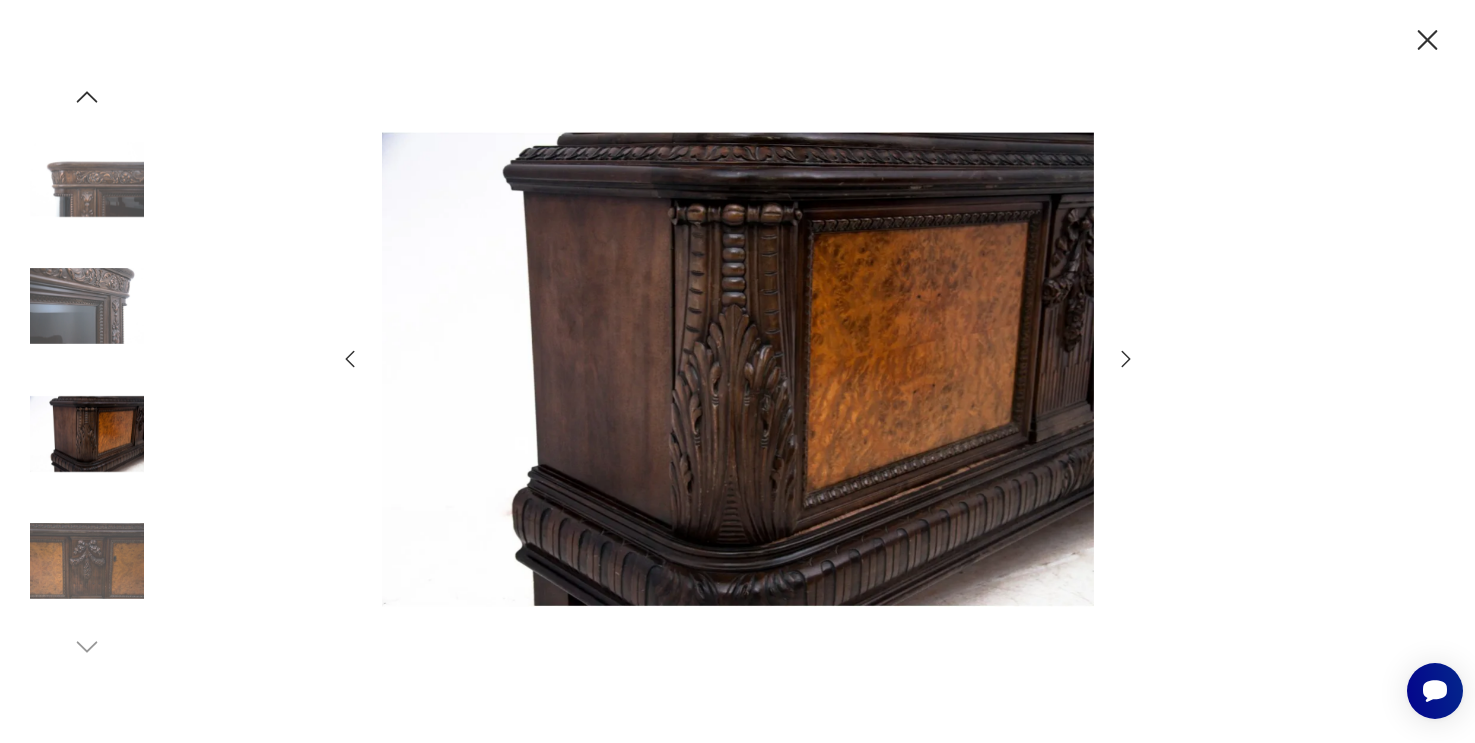 click at bounding box center [87, 561] 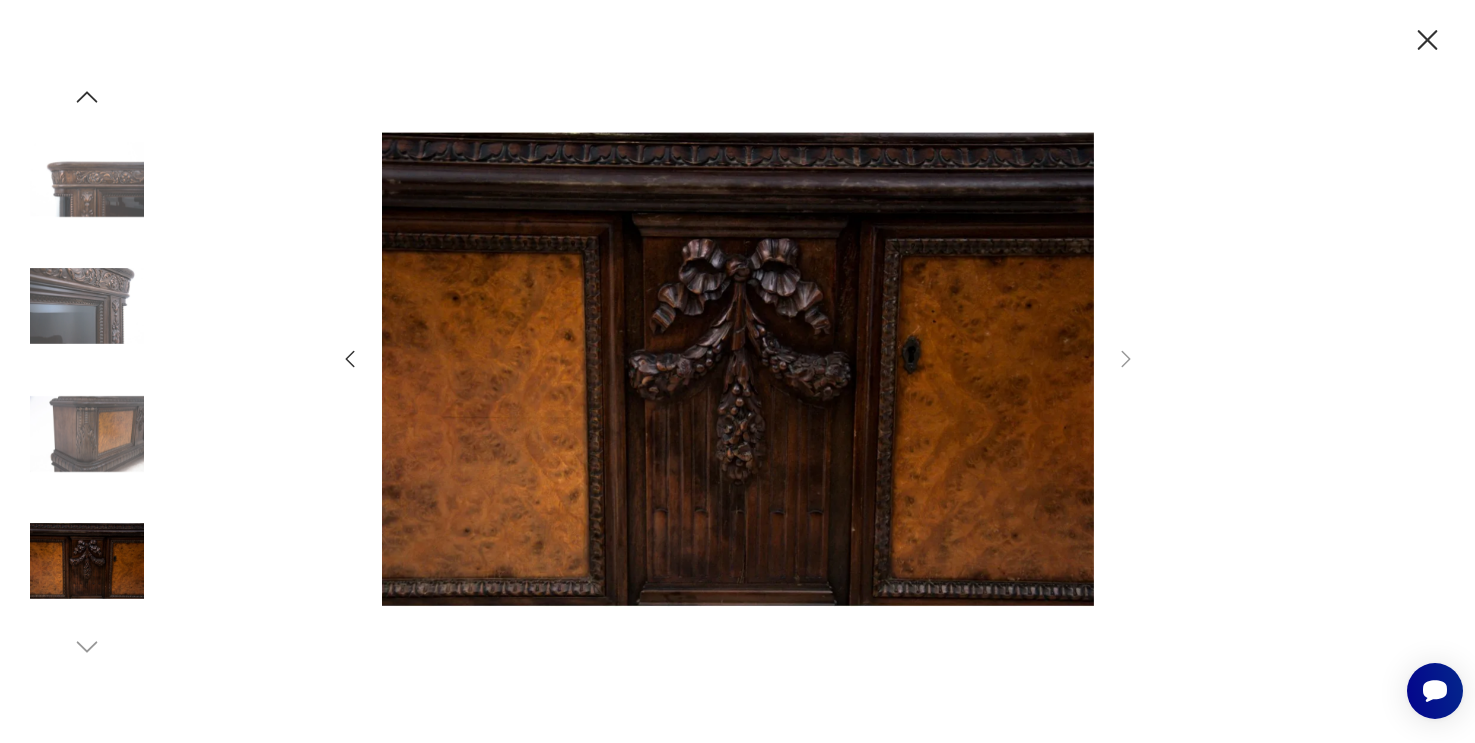 click 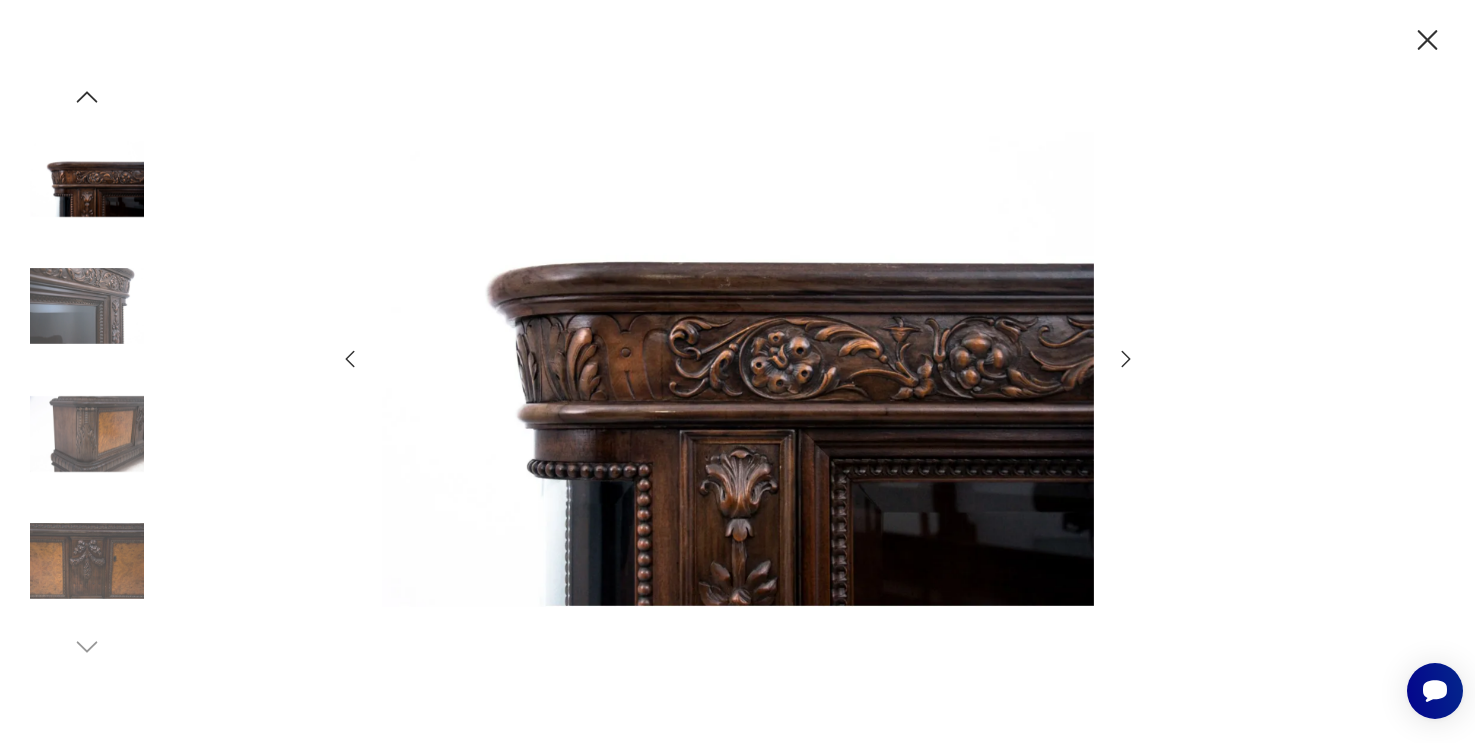 click 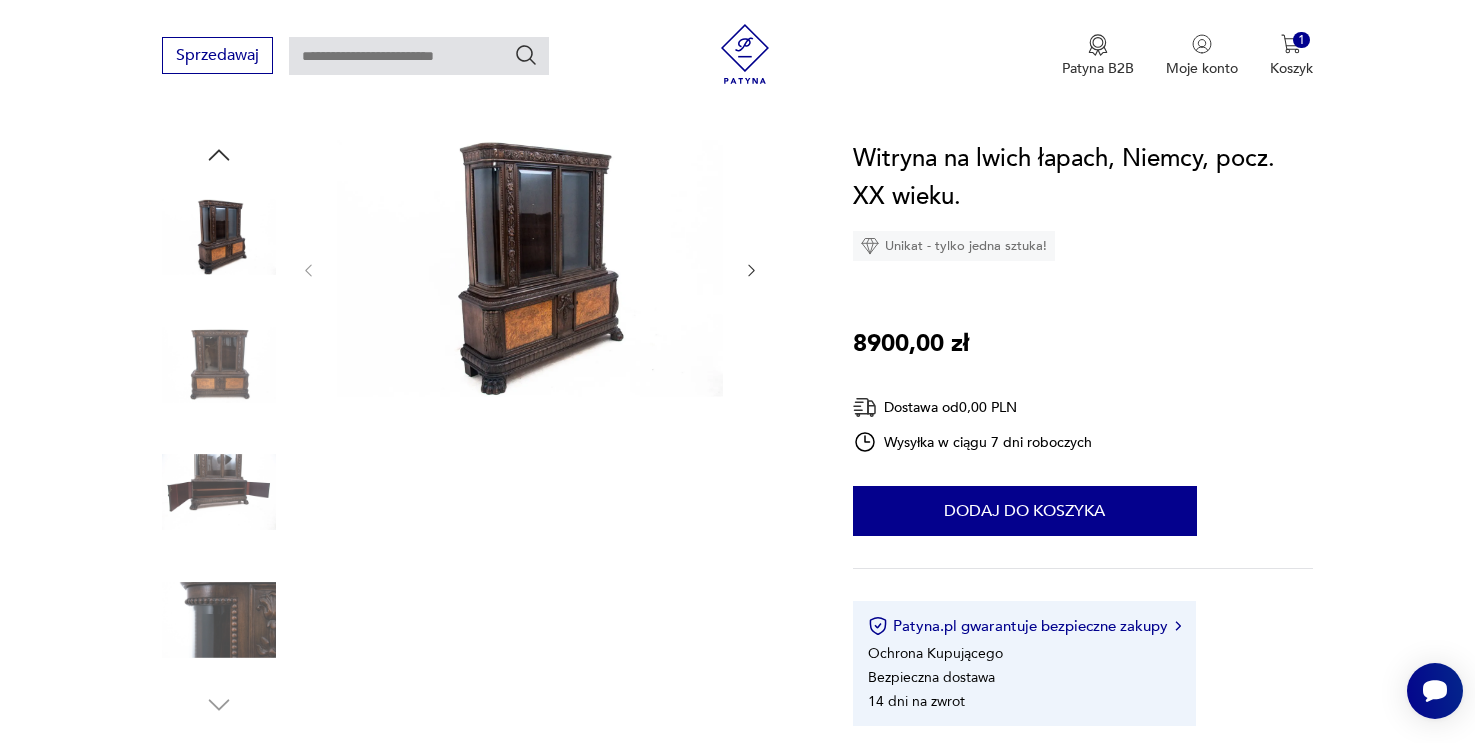 scroll, scrollTop: 190, scrollLeft: 0, axis: vertical 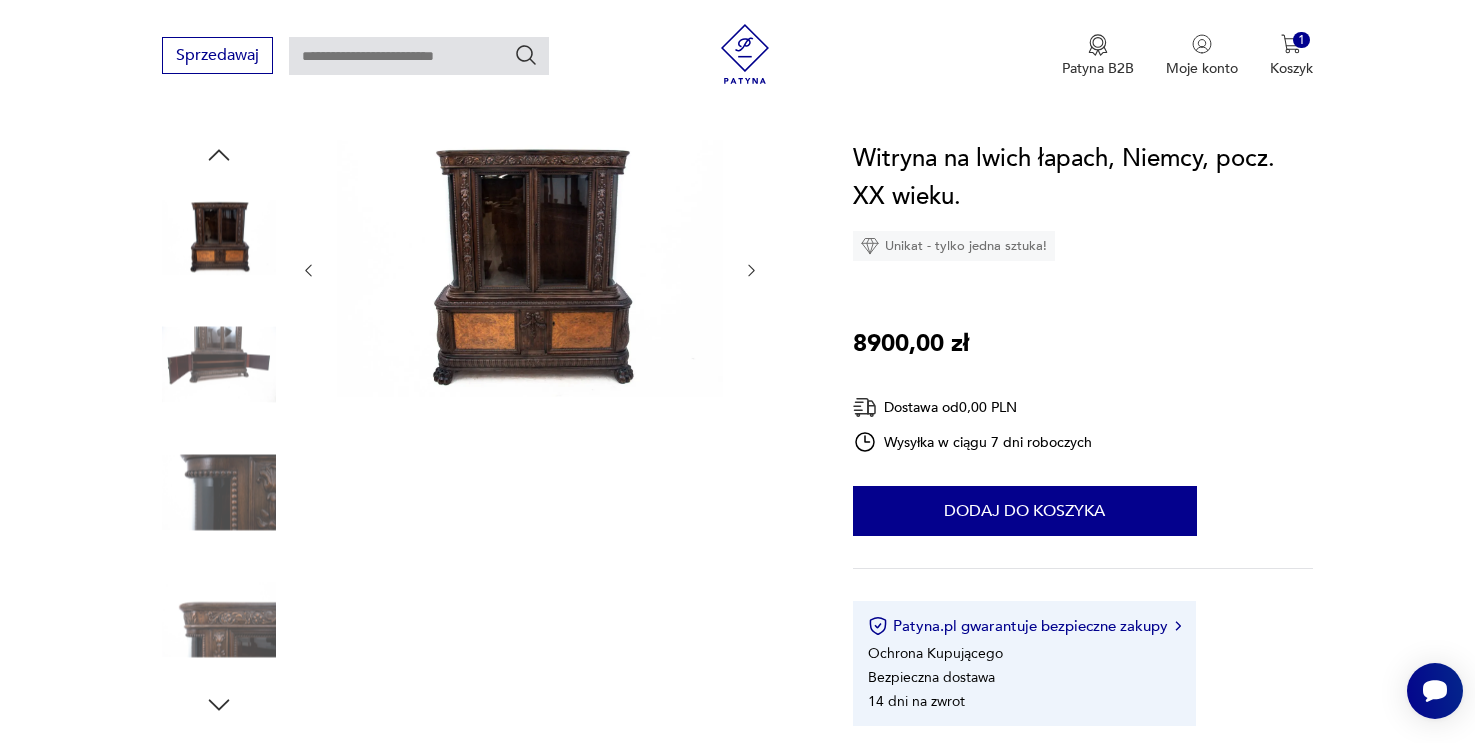 click 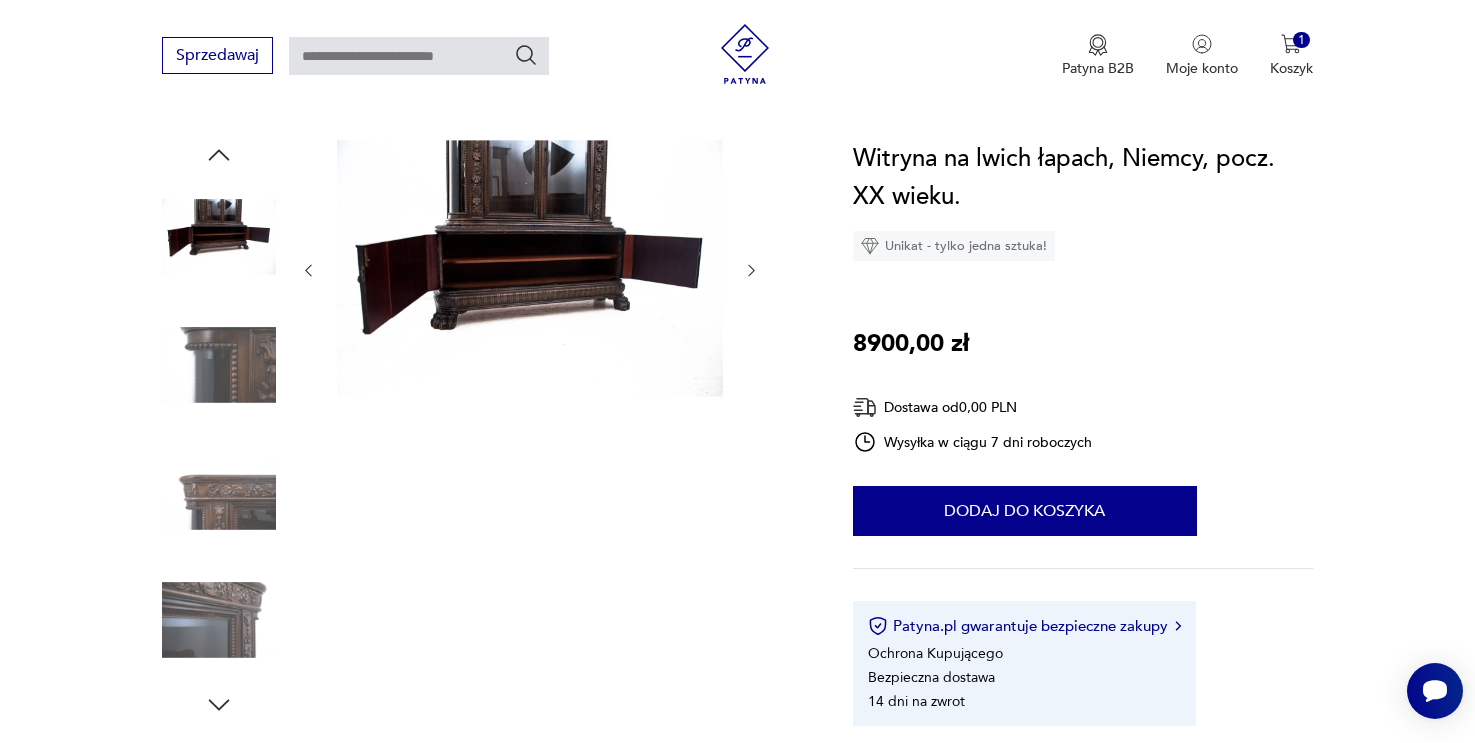 click 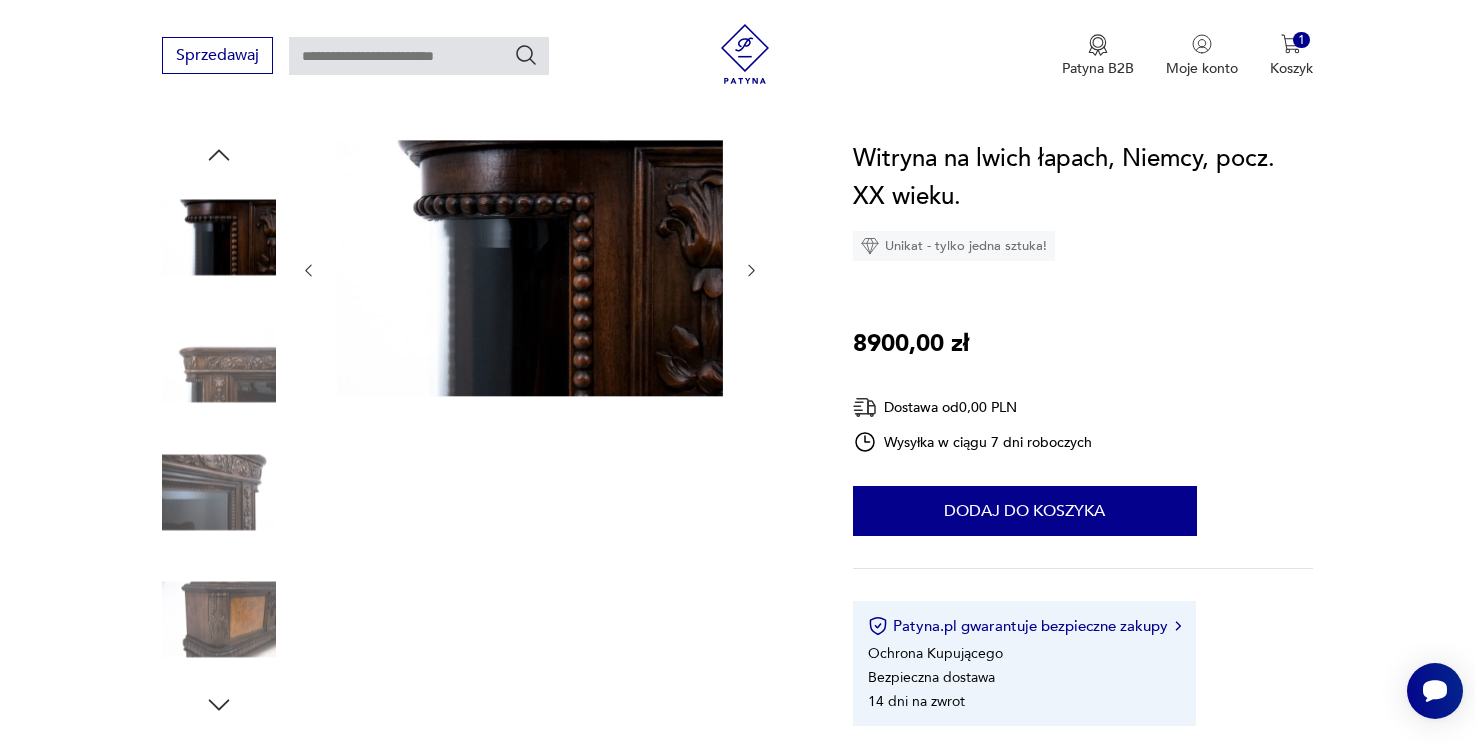 click 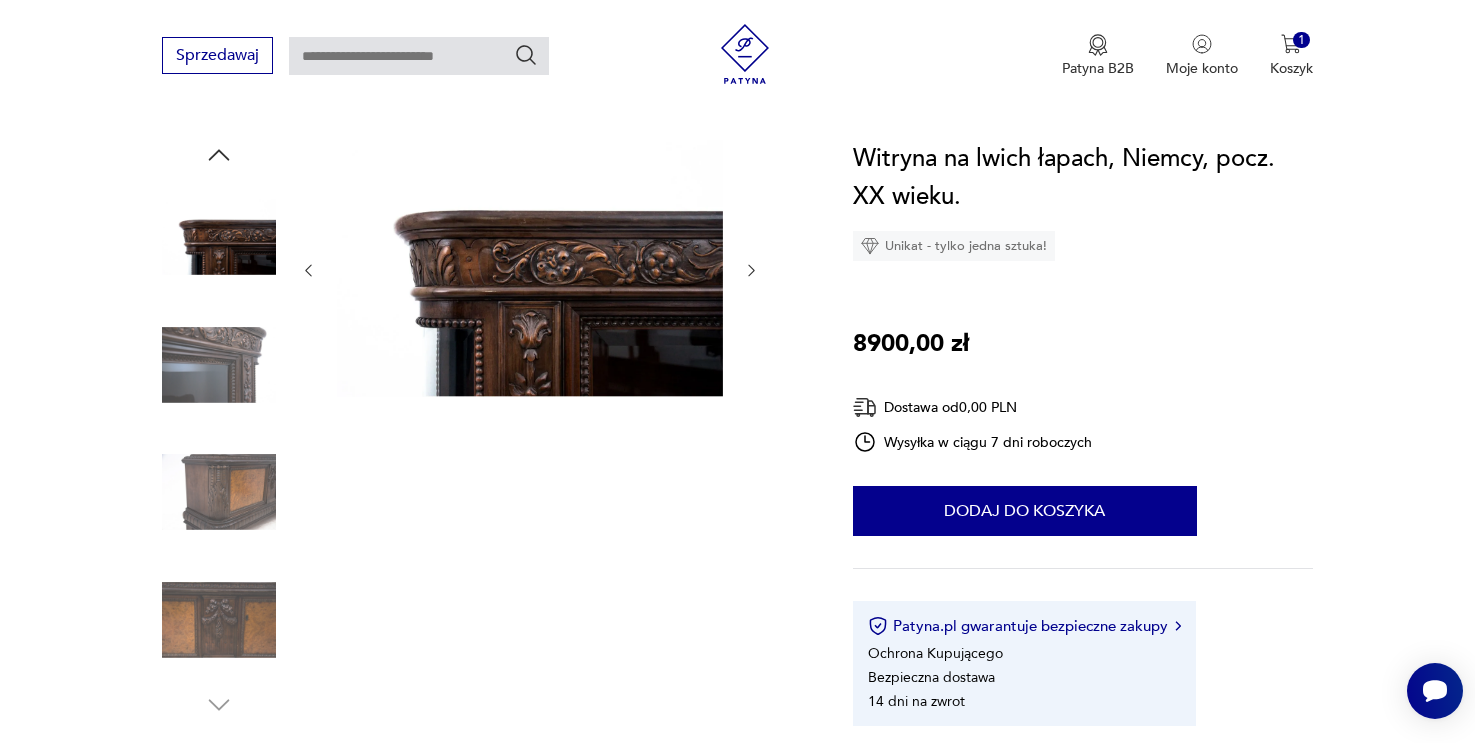 click 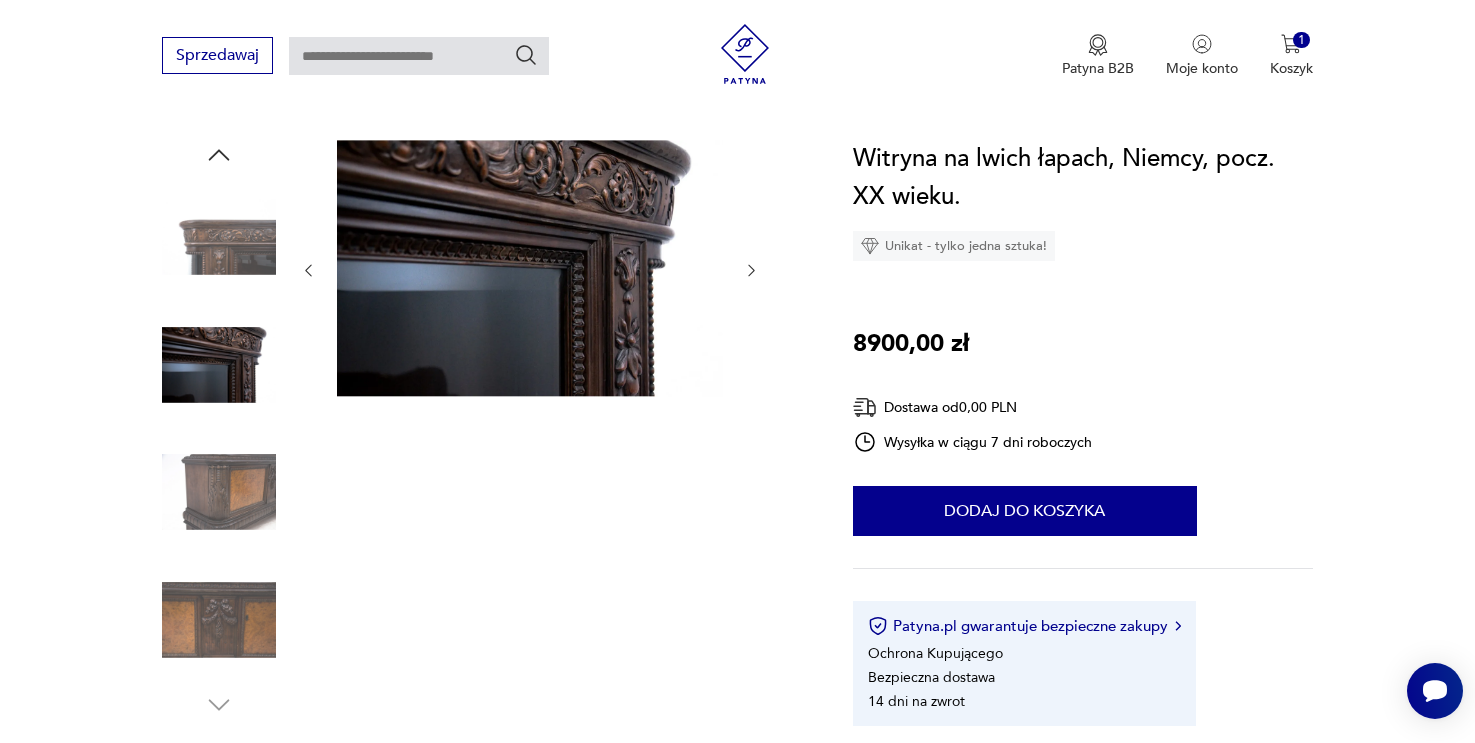 click 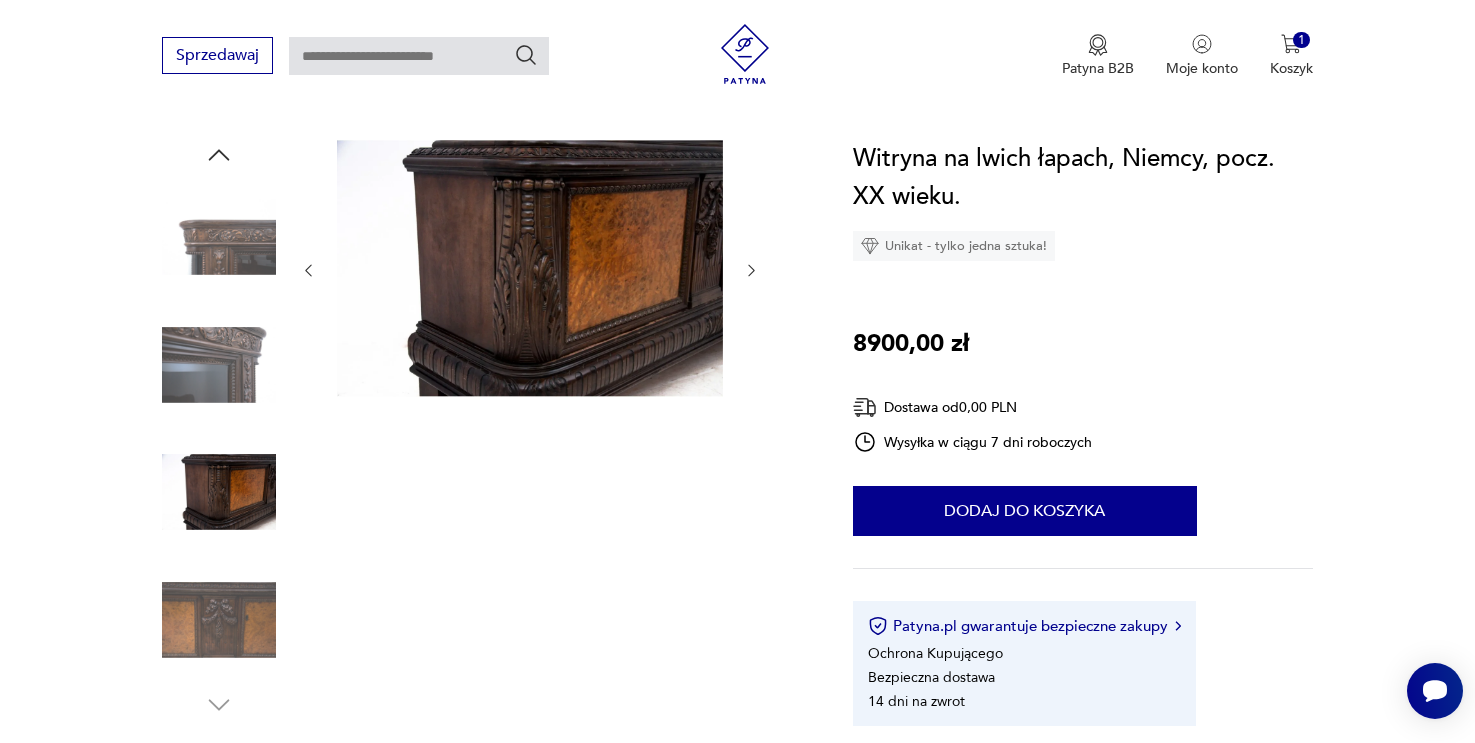 click 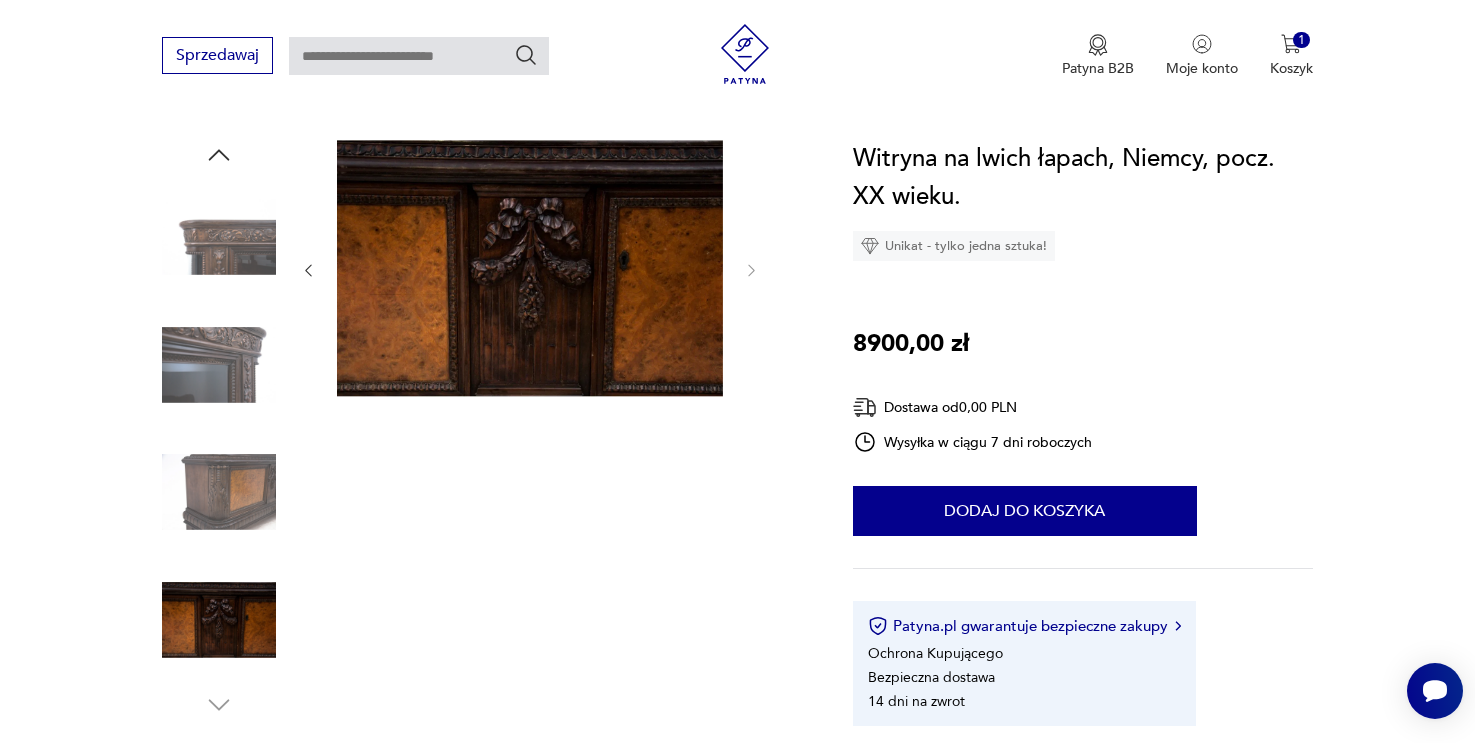 click 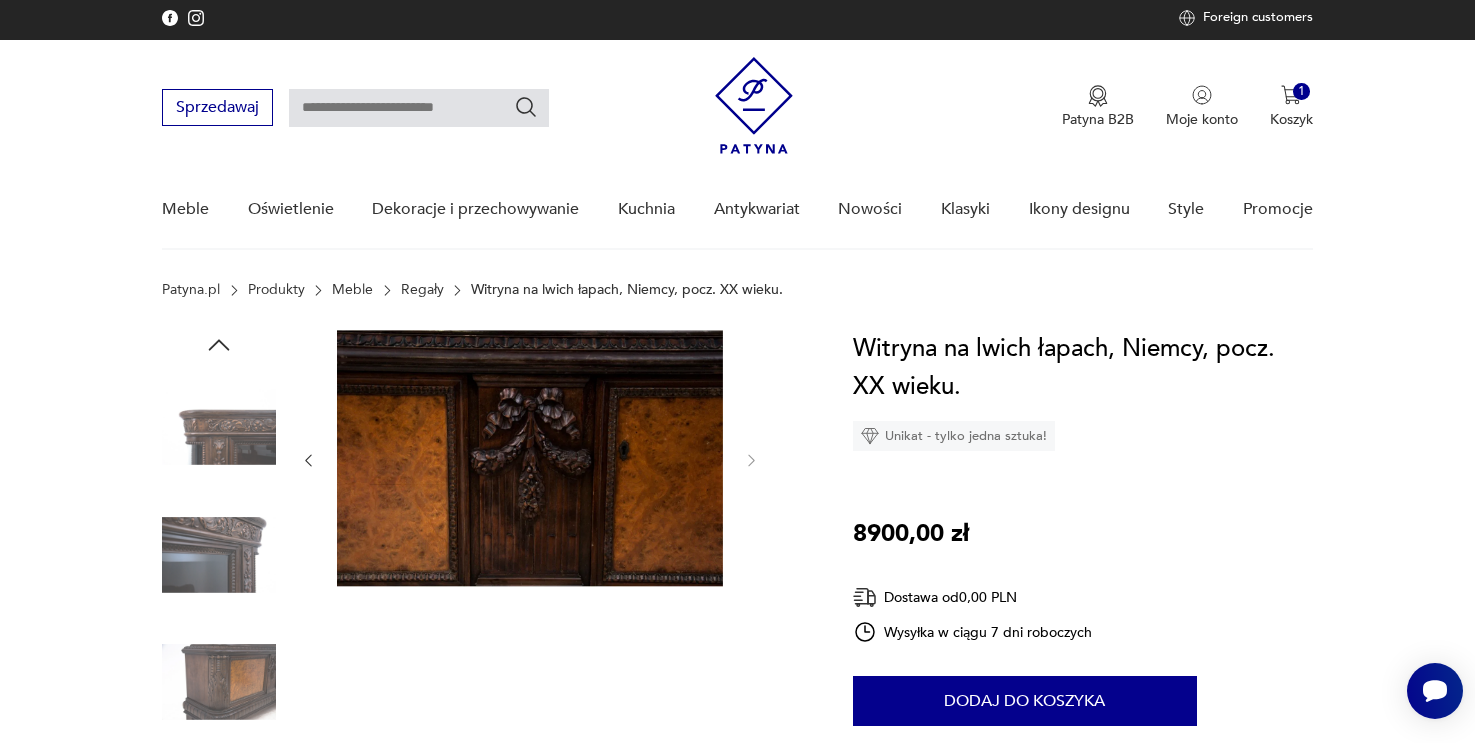 scroll, scrollTop: 0, scrollLeft: 0, axis: both 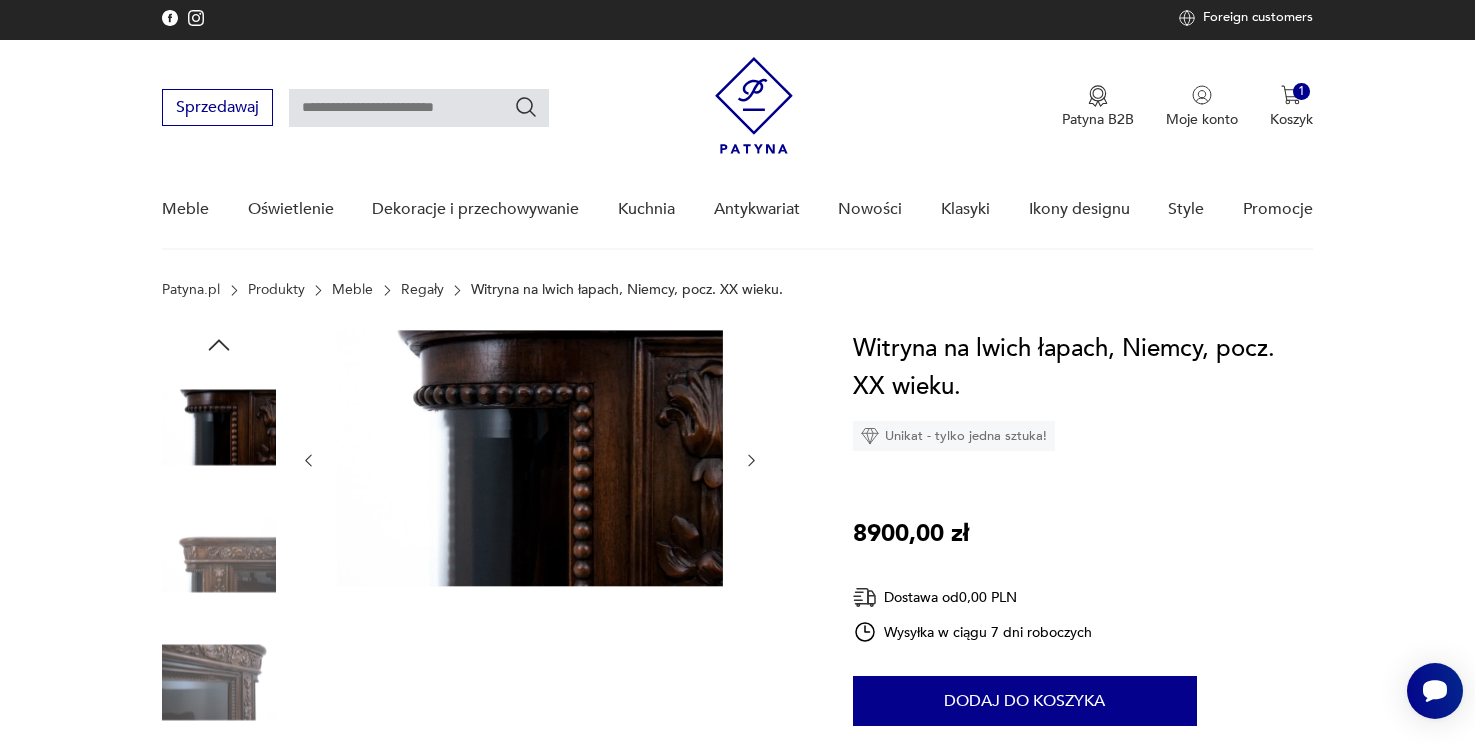click 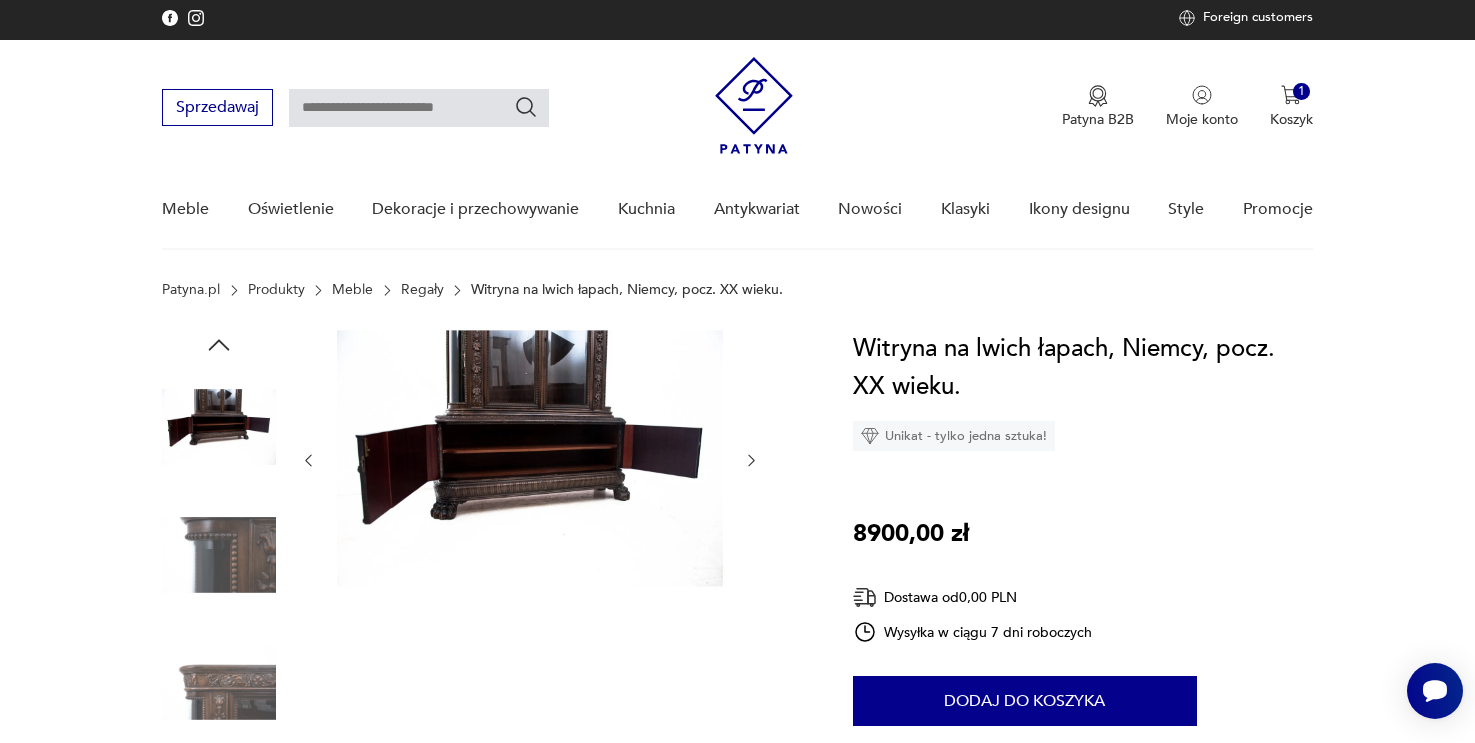 click 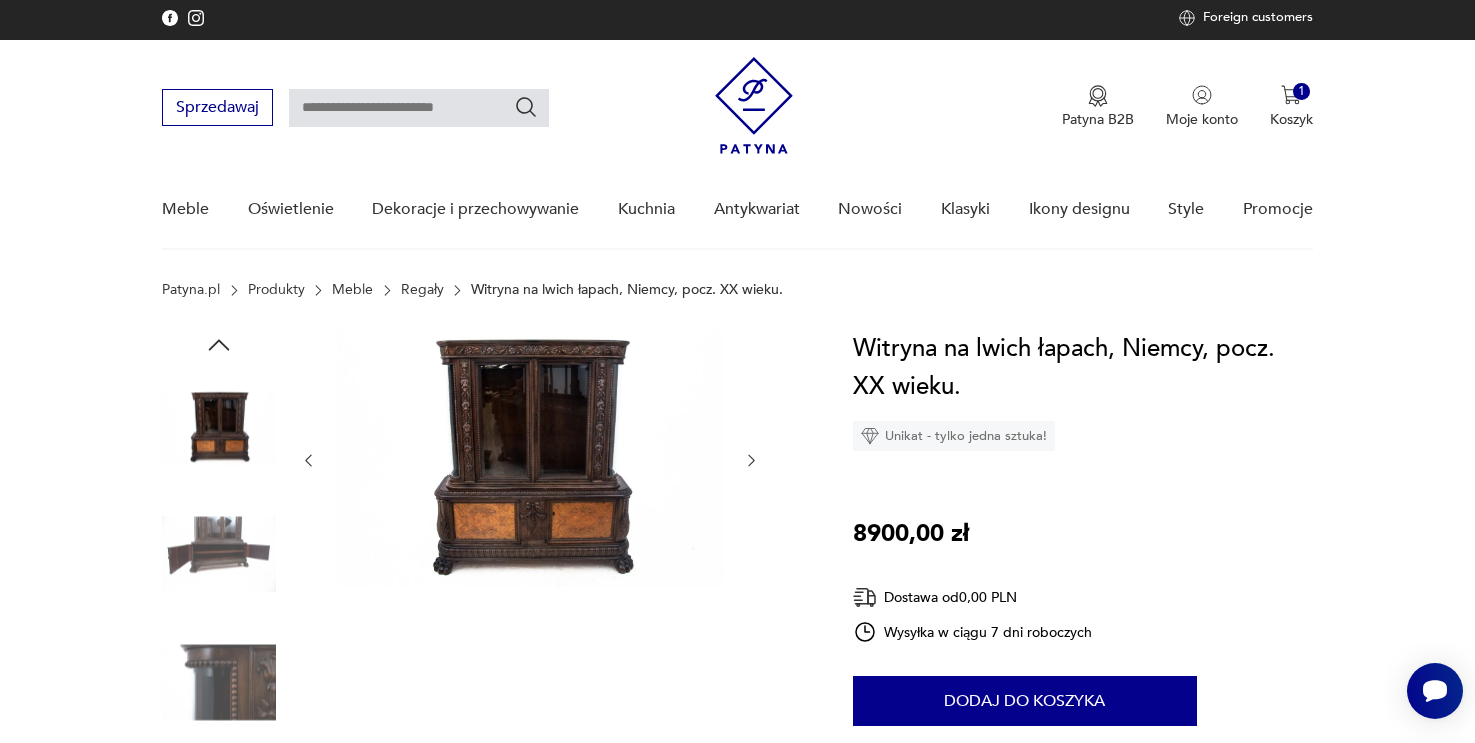 click 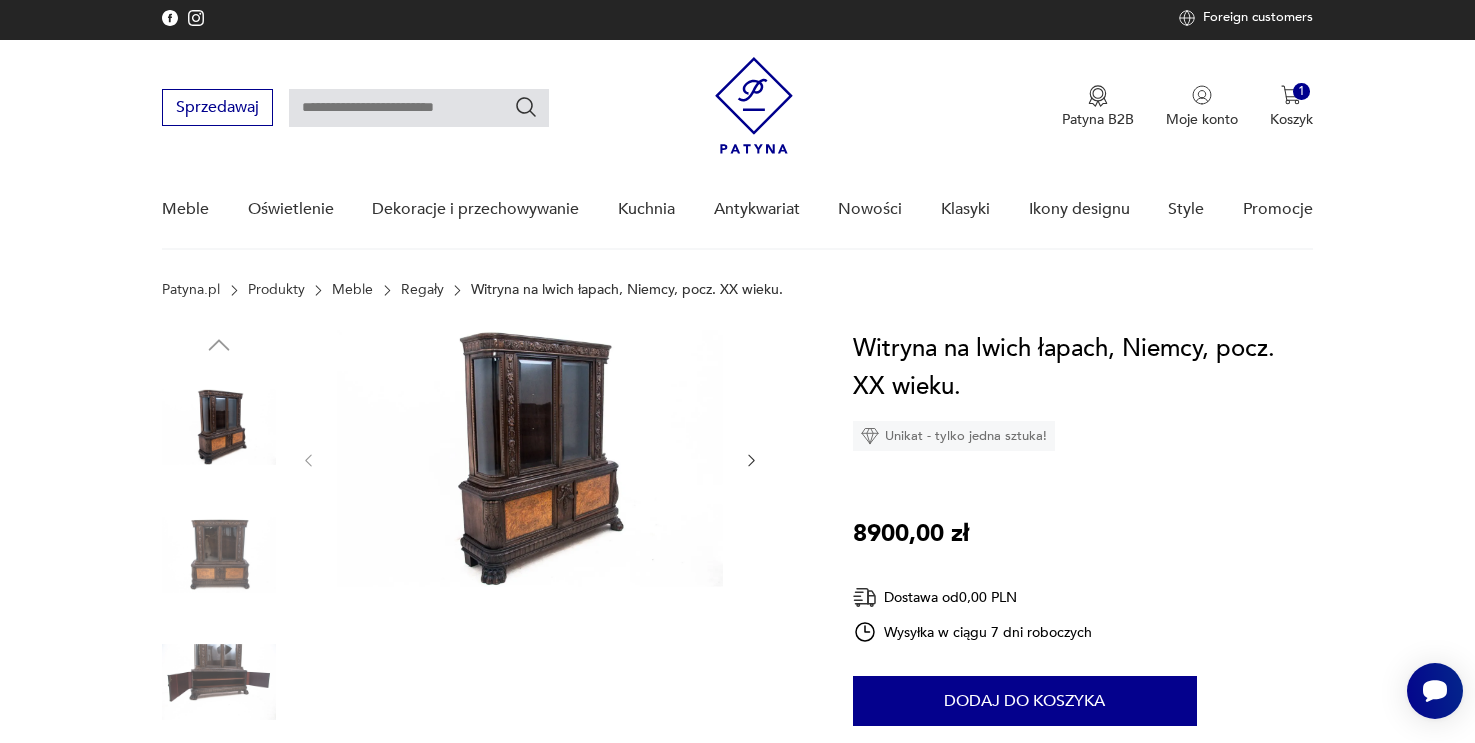 click 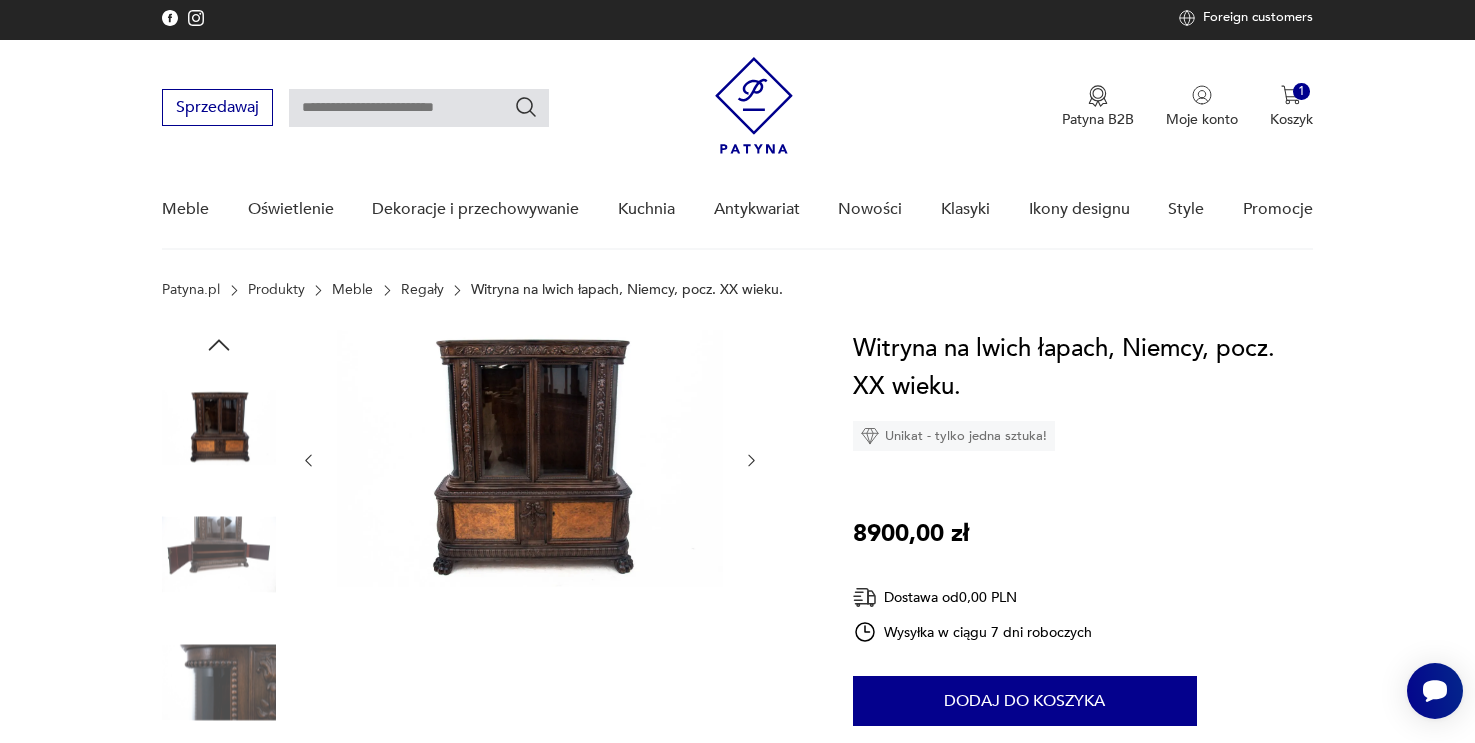 click 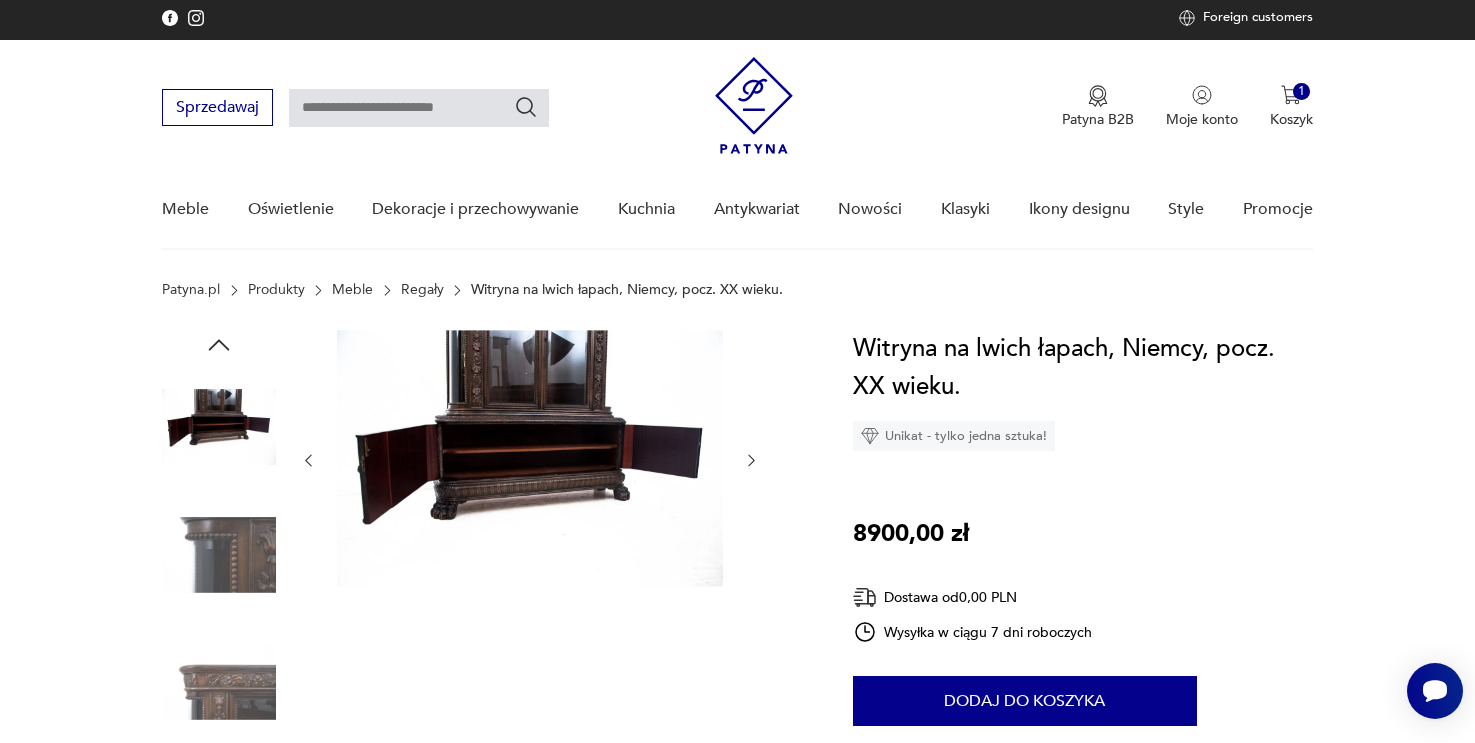 click 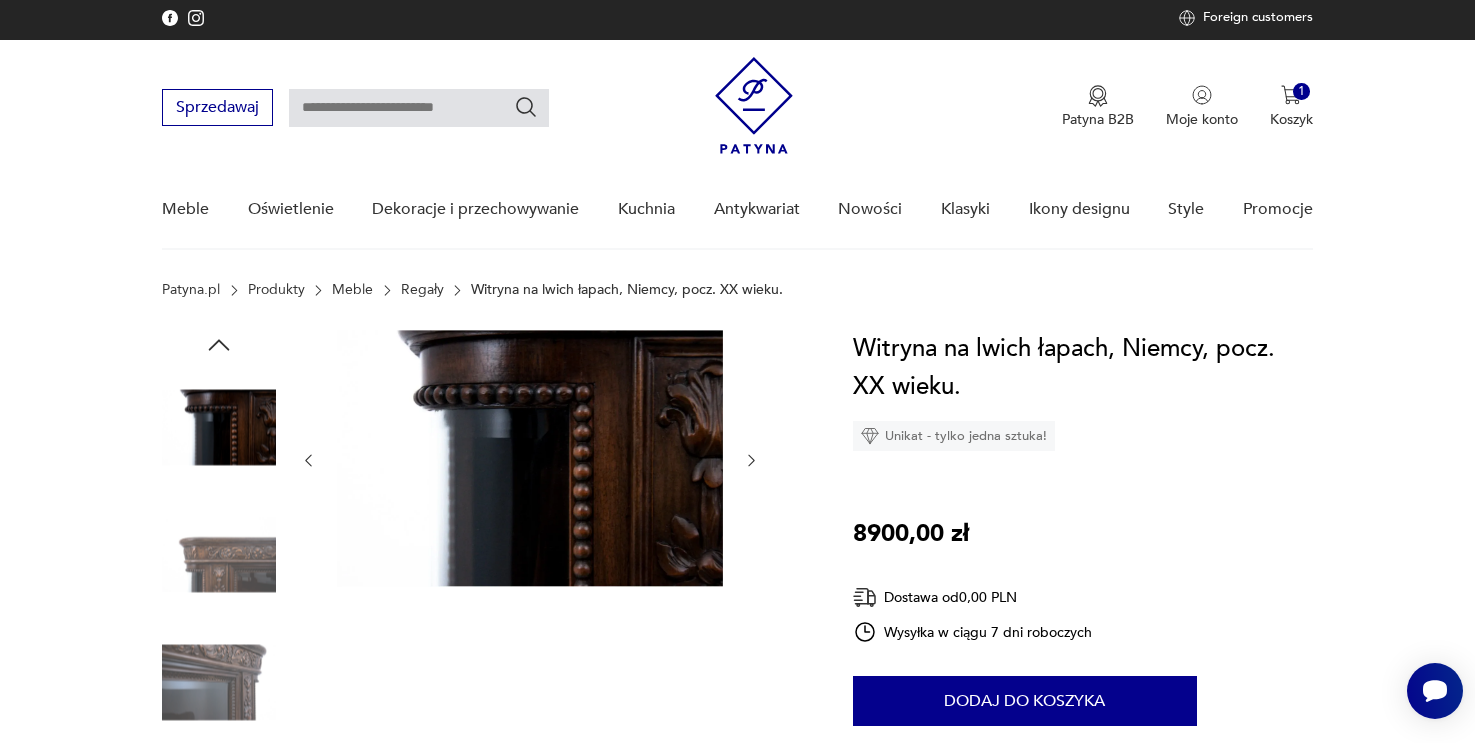 click 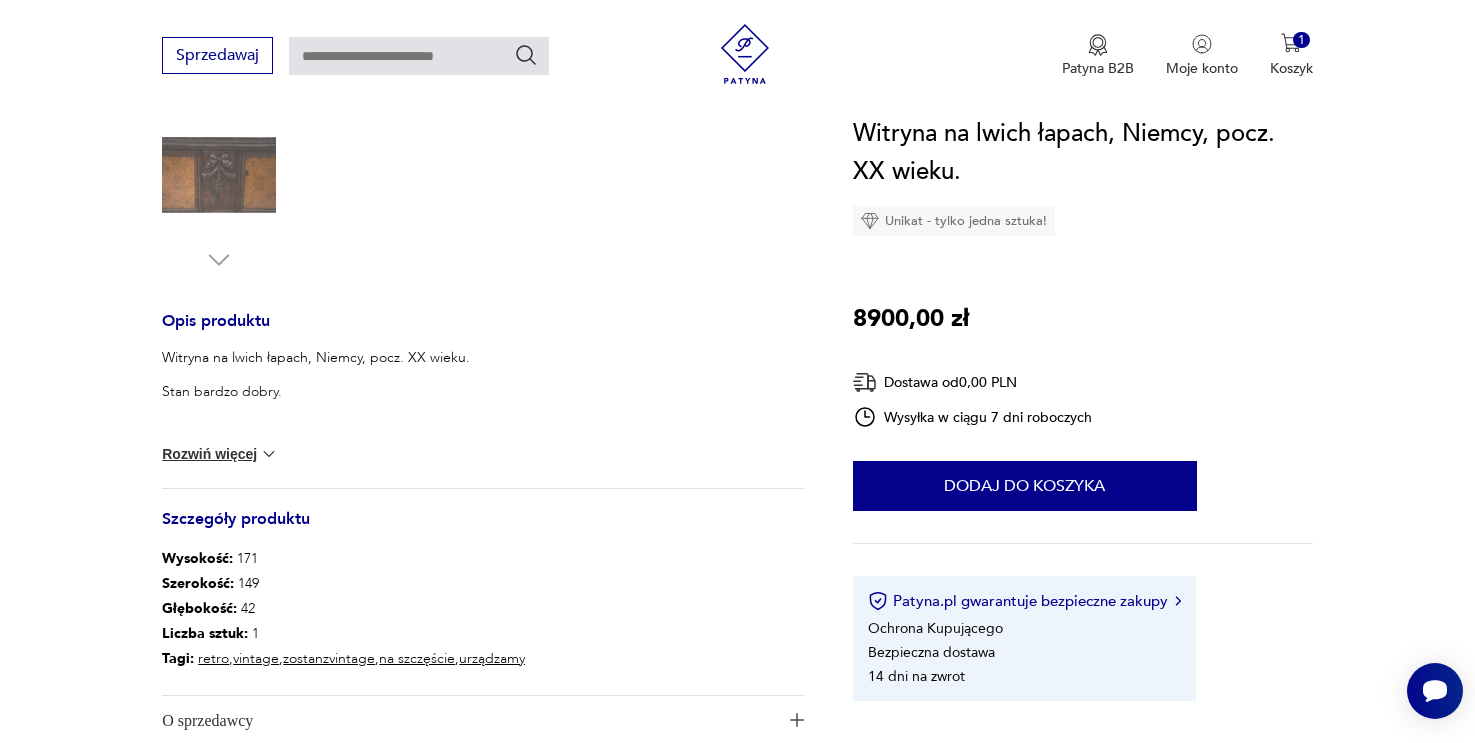 scroll, scrollTop: 641, scrollLeft: 0, axis: vertical 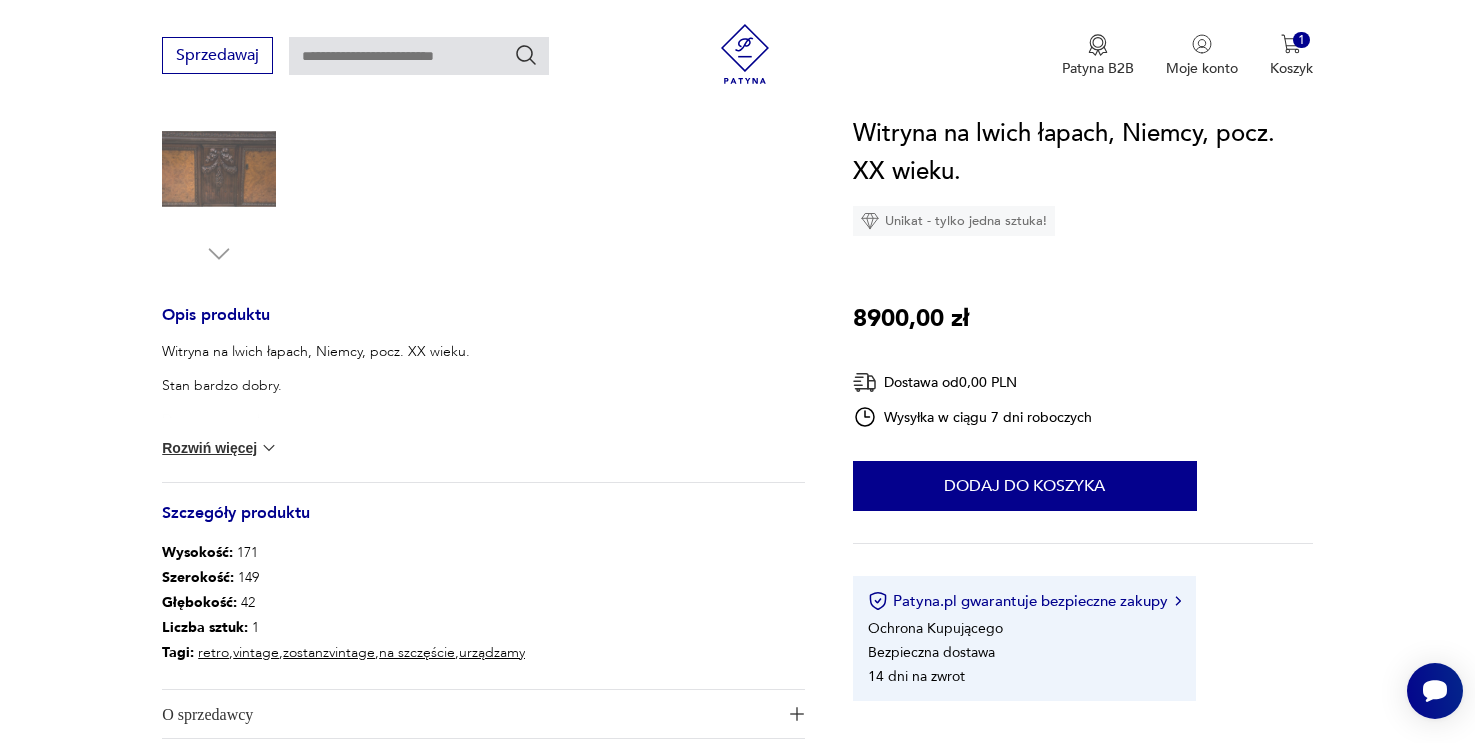 click at bounding box center [269, 448] 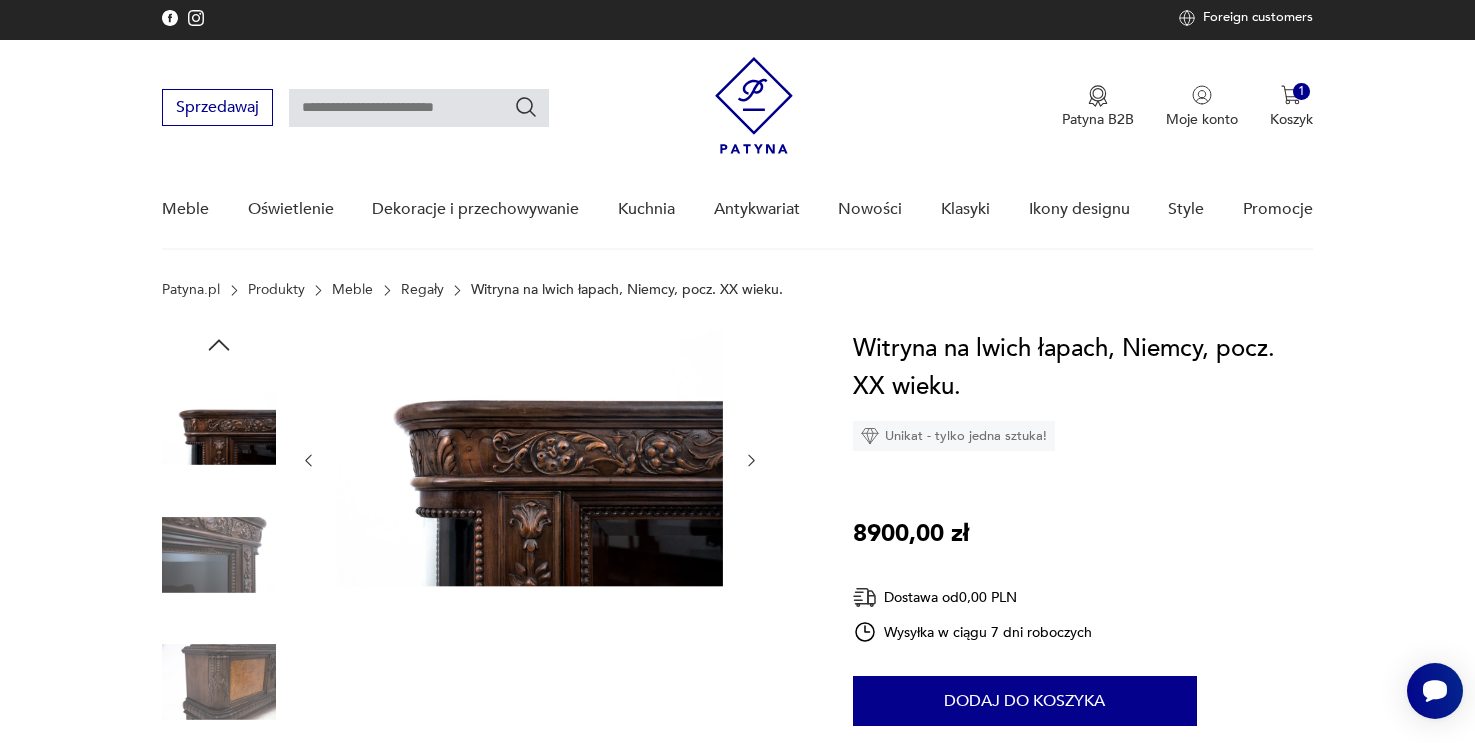 scroll, scrollTop: 0, scrollLeft: 0, axis: both 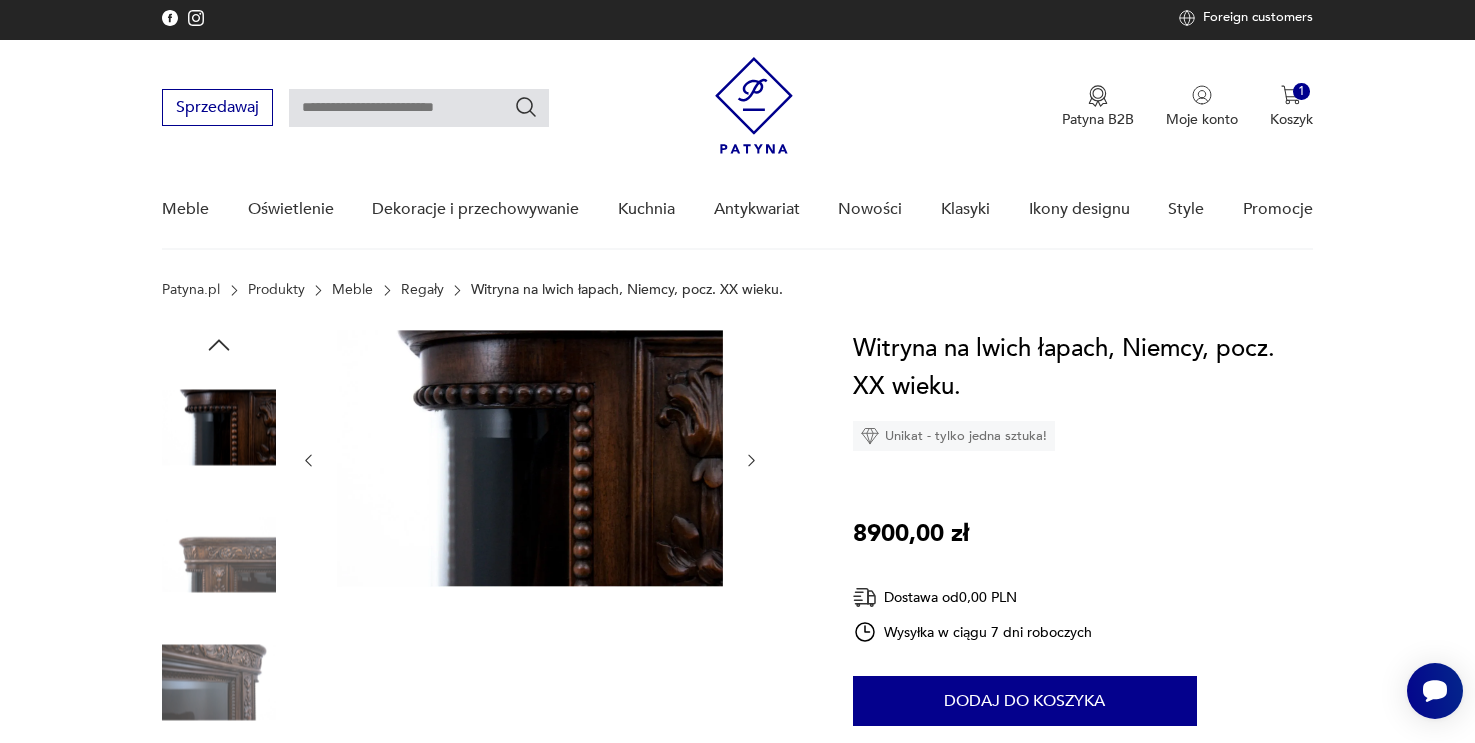 click 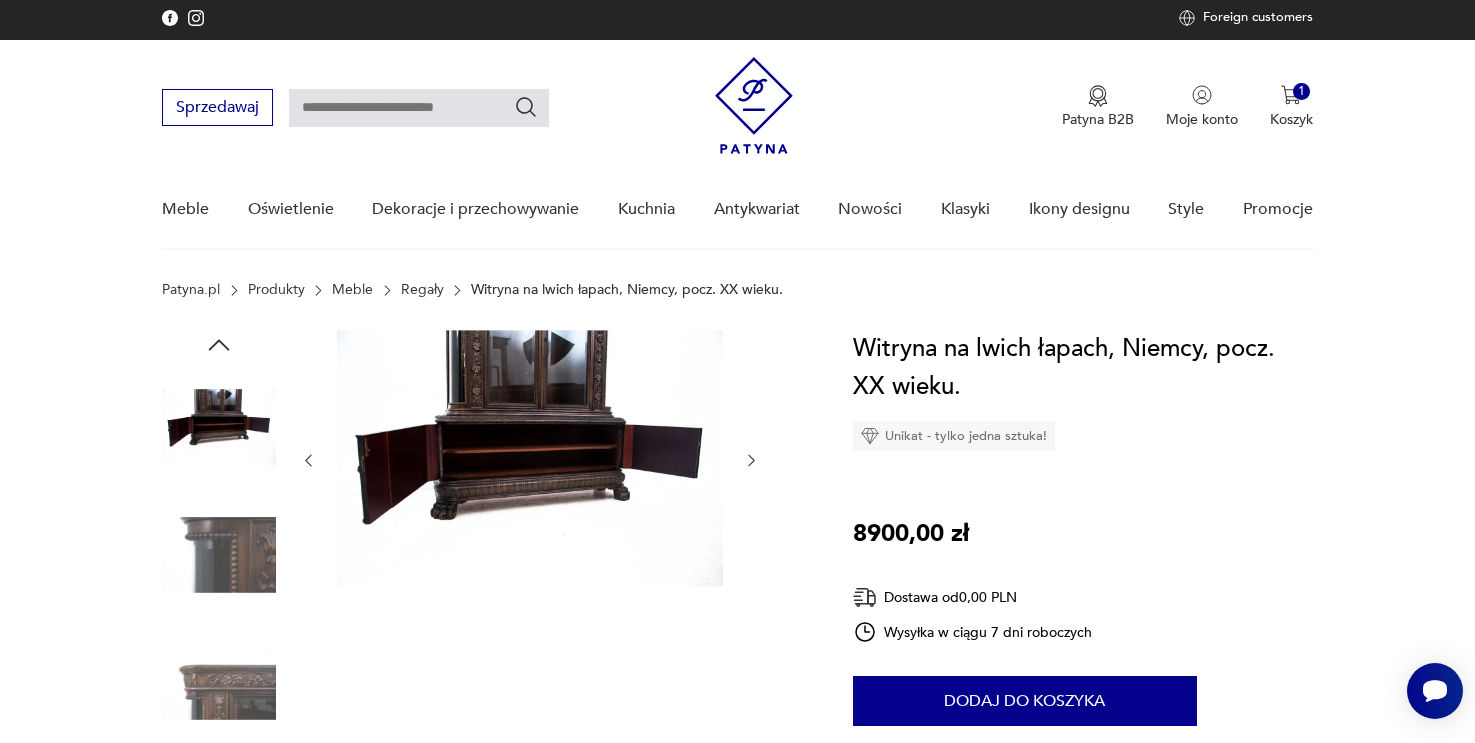 click 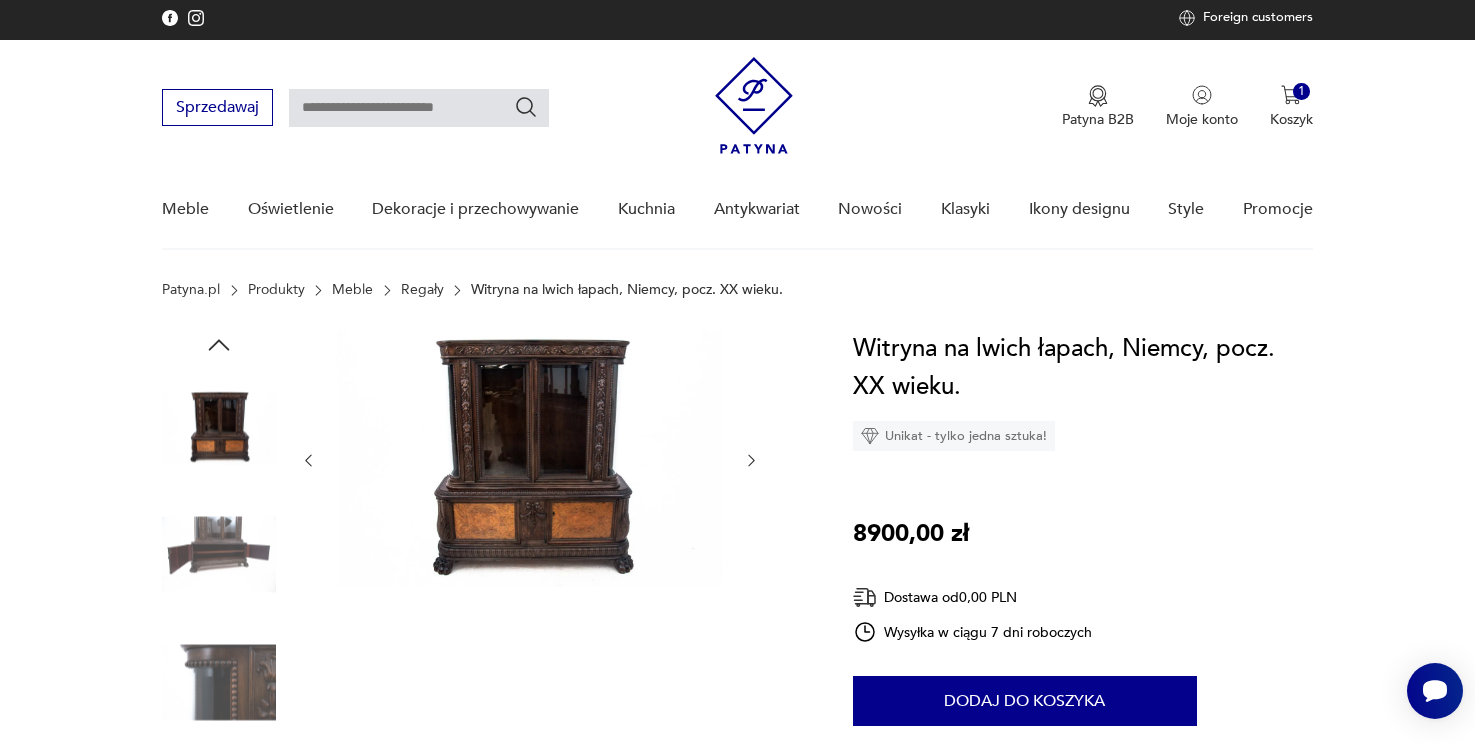 click 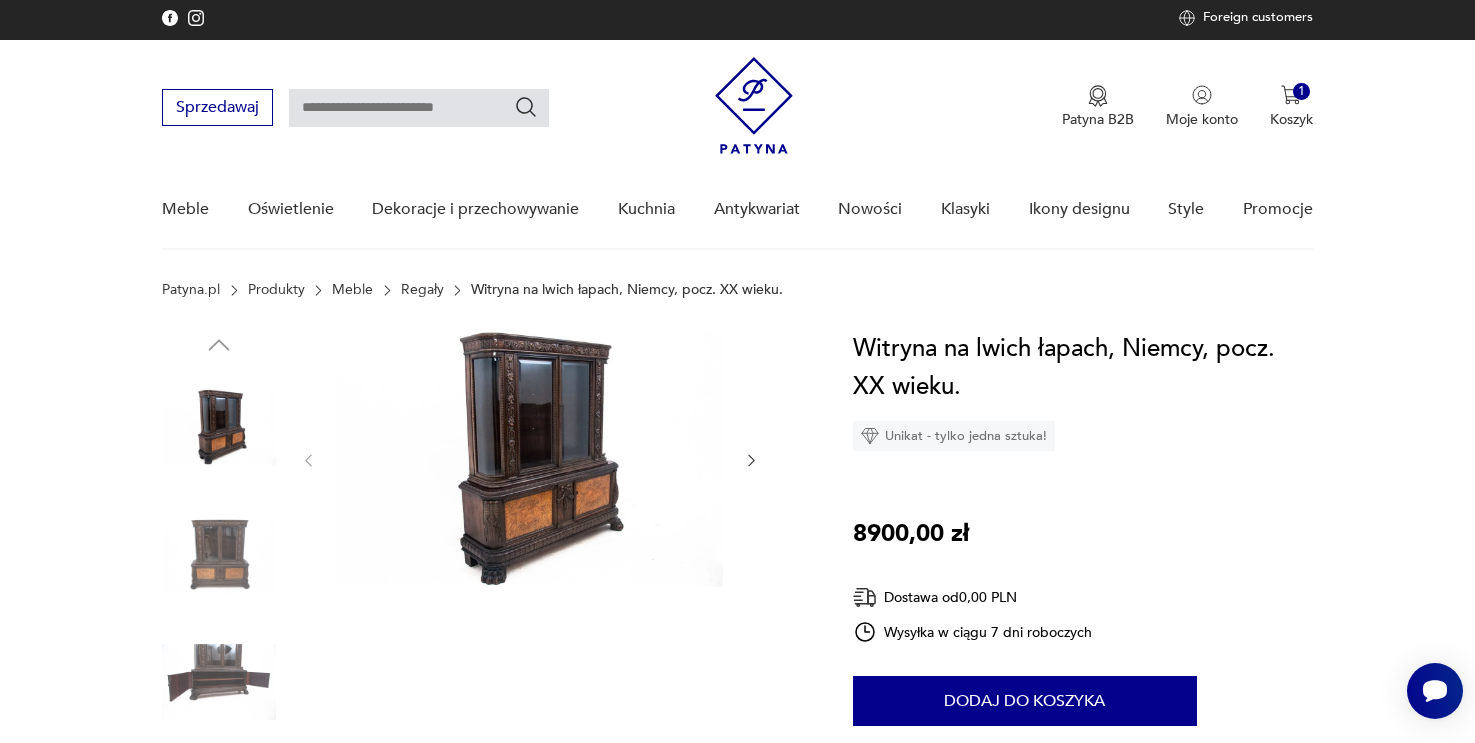 click 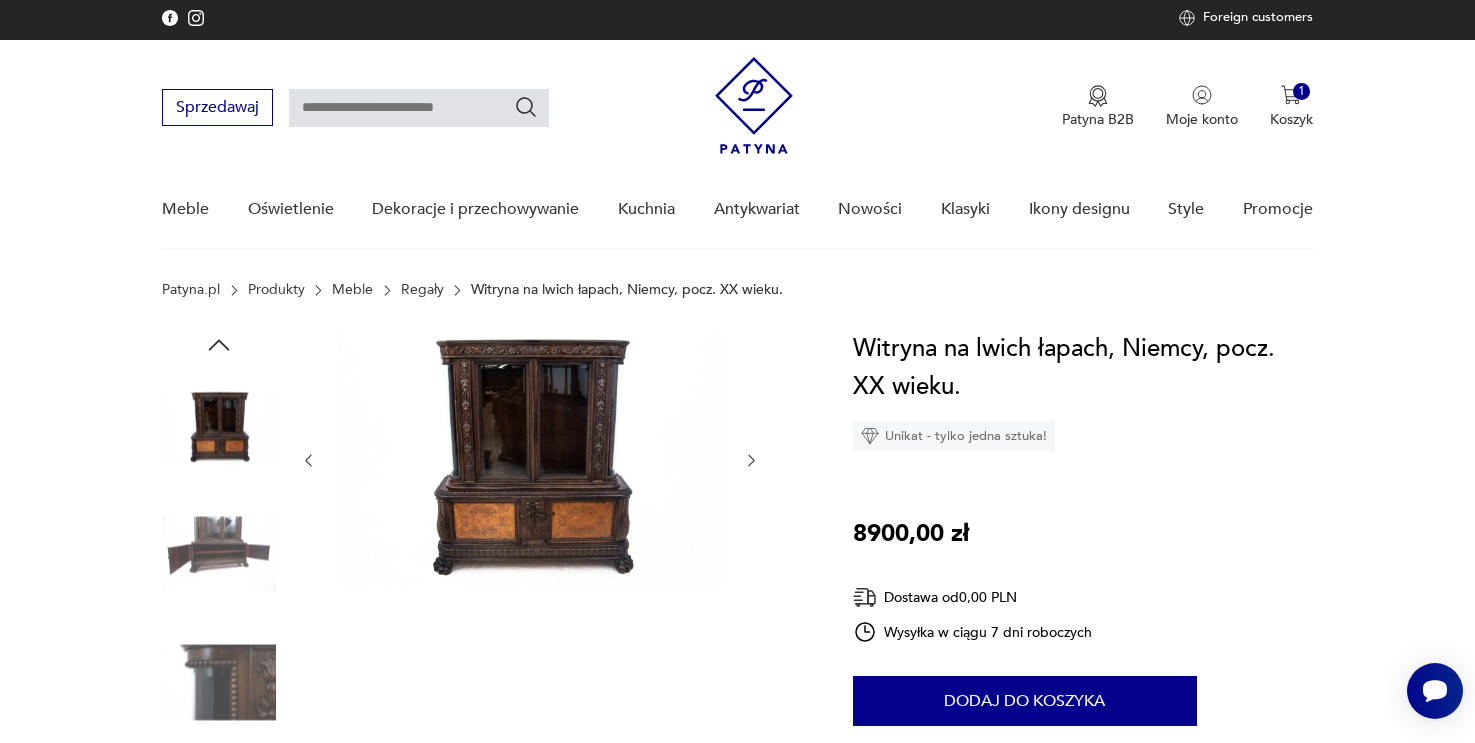 click at bounding box center [751, 461] 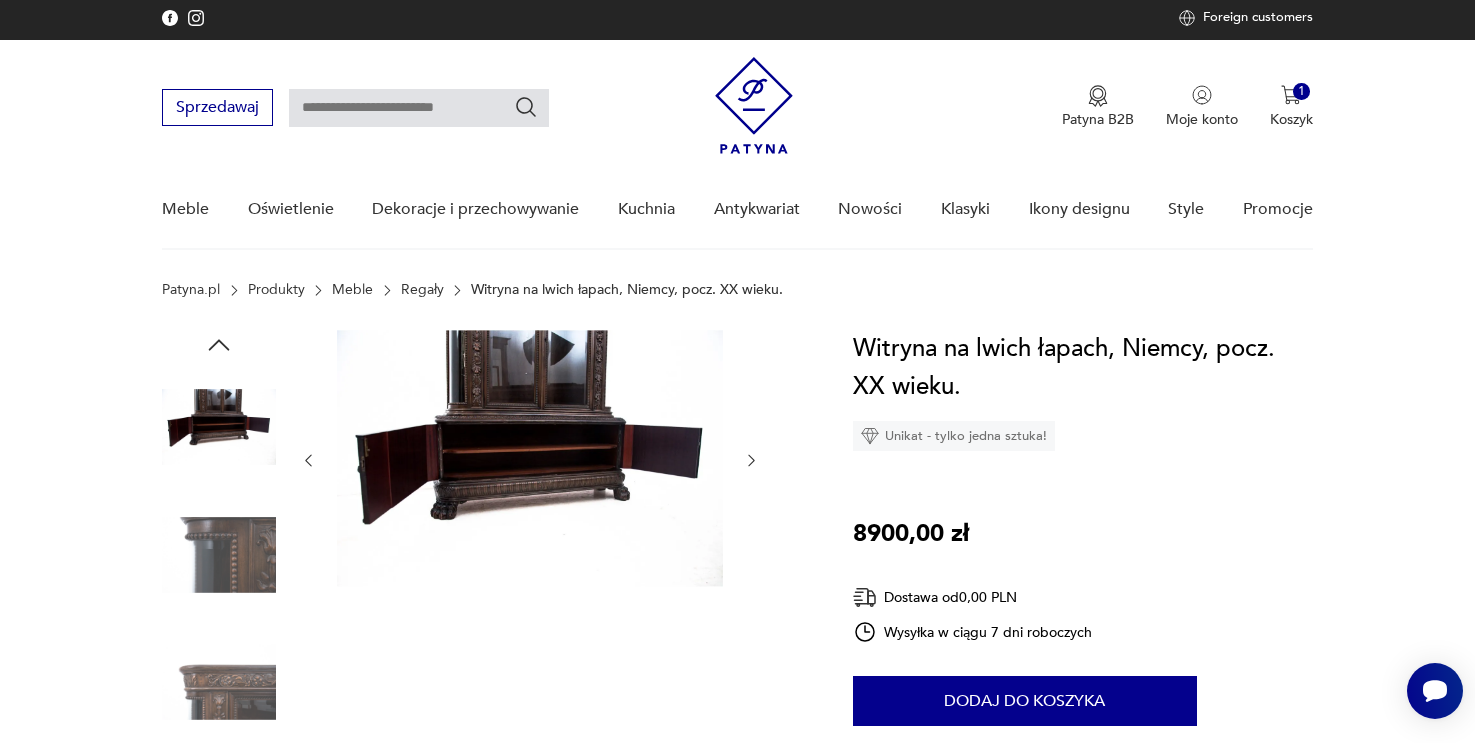 click at bounding box center (751, 461) 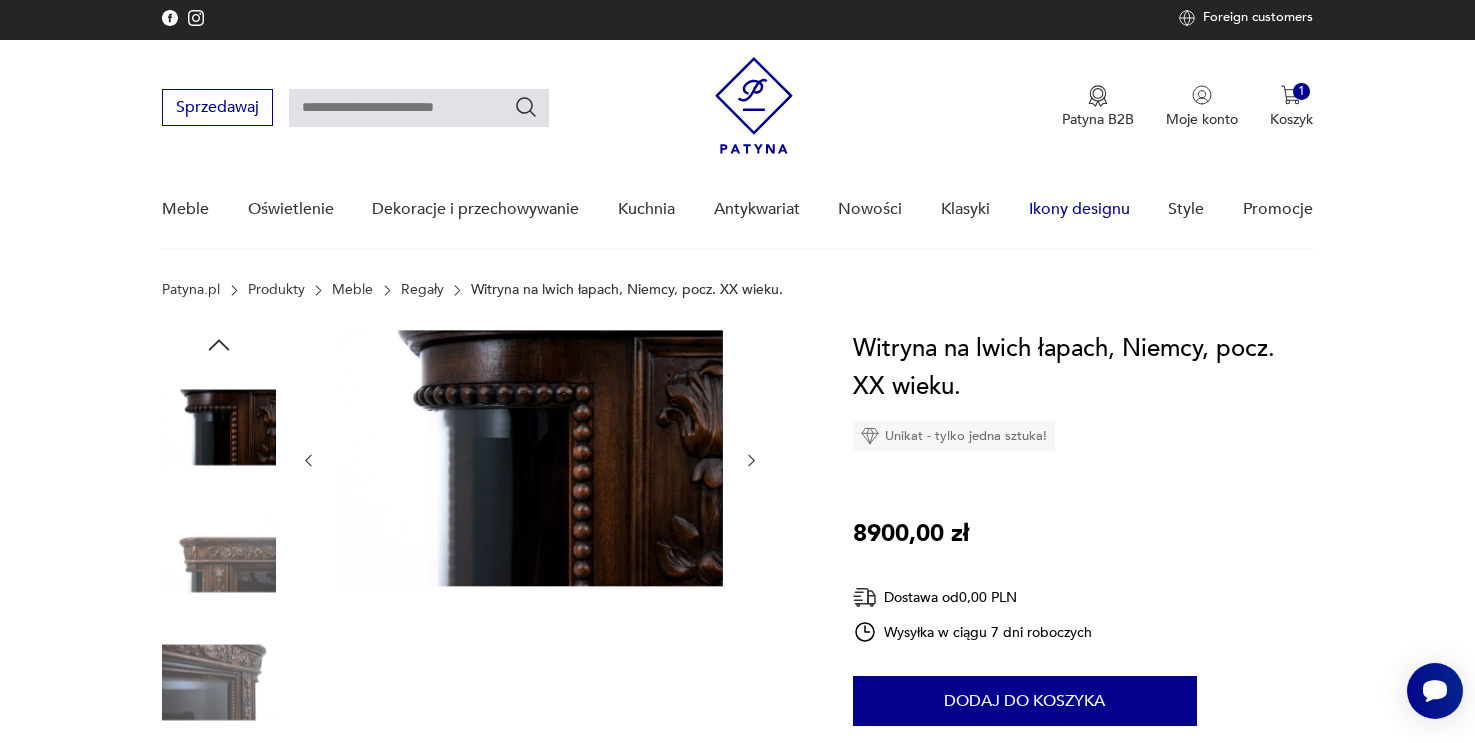 scroll, scrollTop: 0, scrollLeft: 0, axis: both 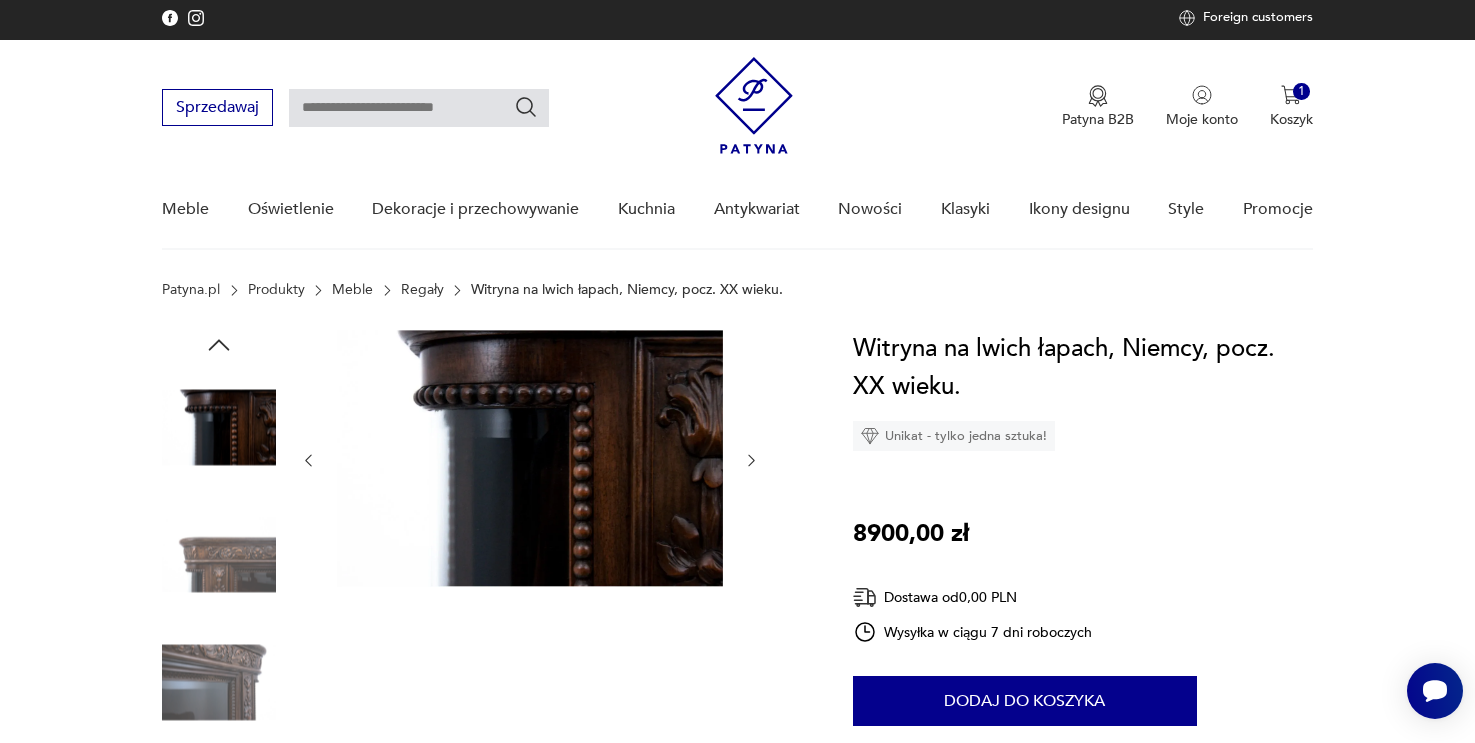 click 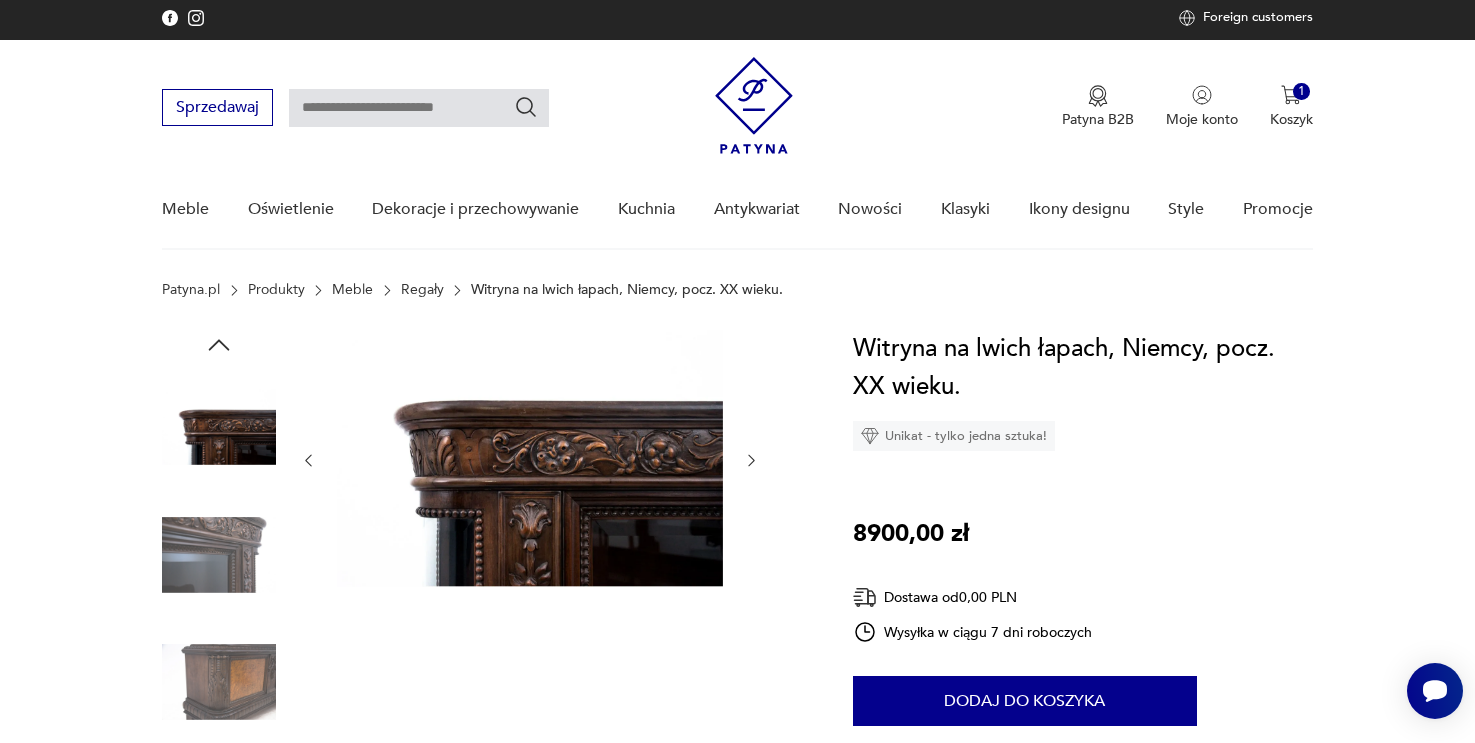 click 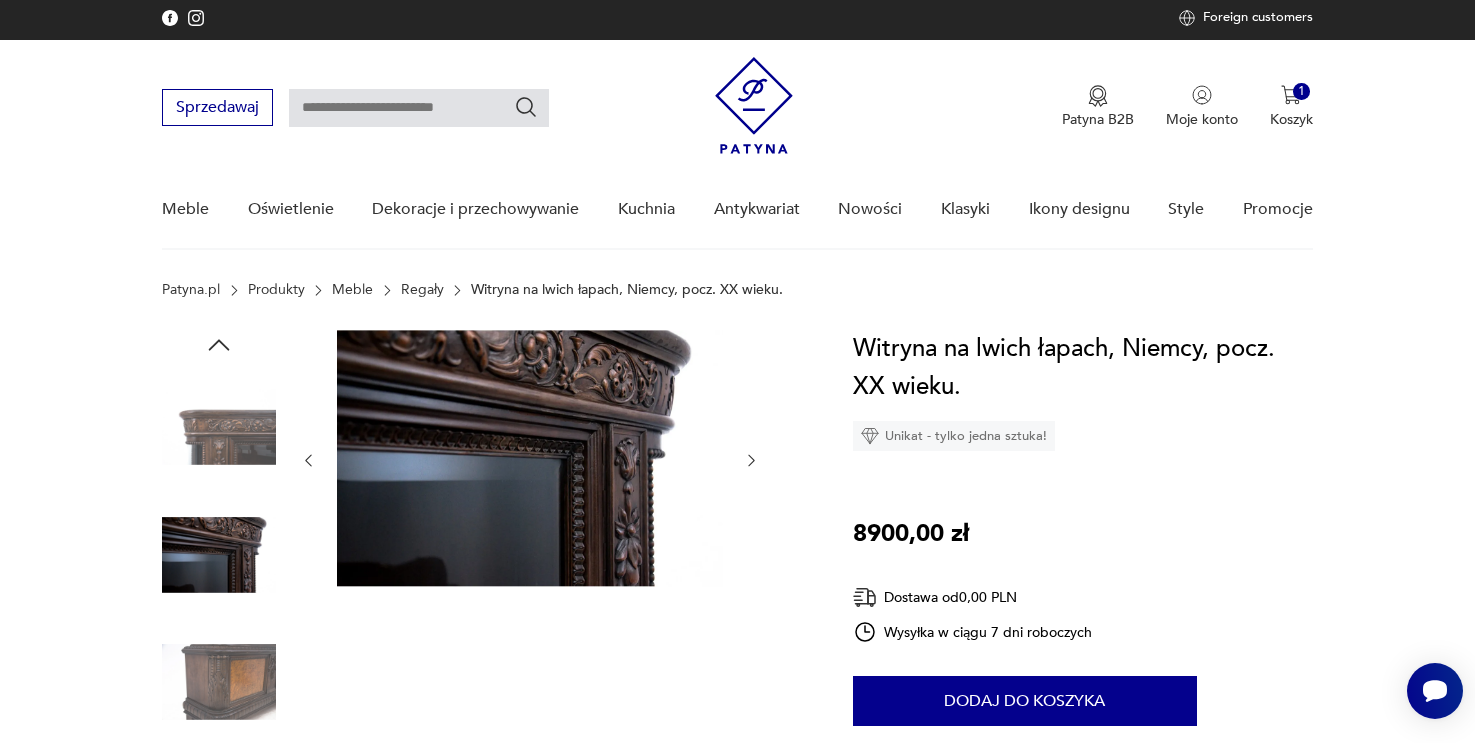 click 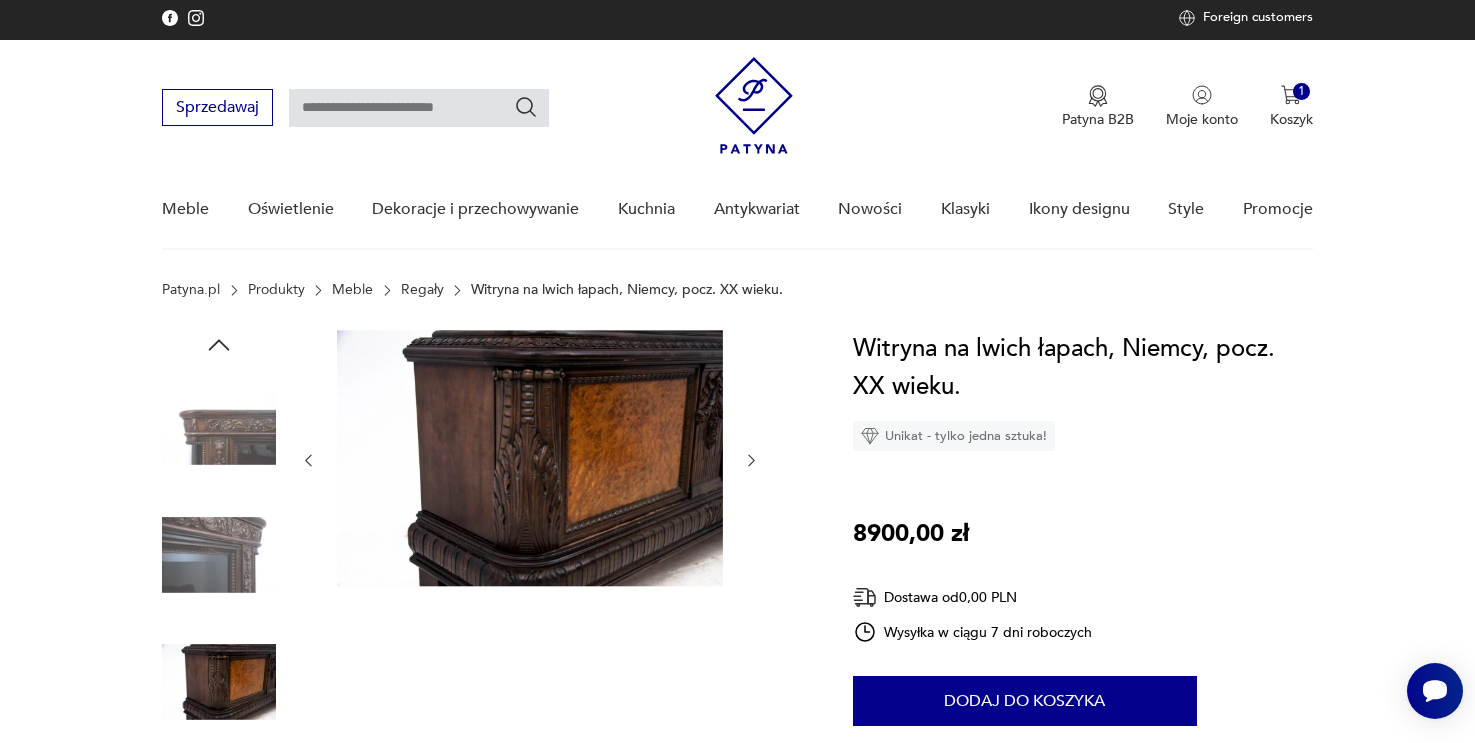 click 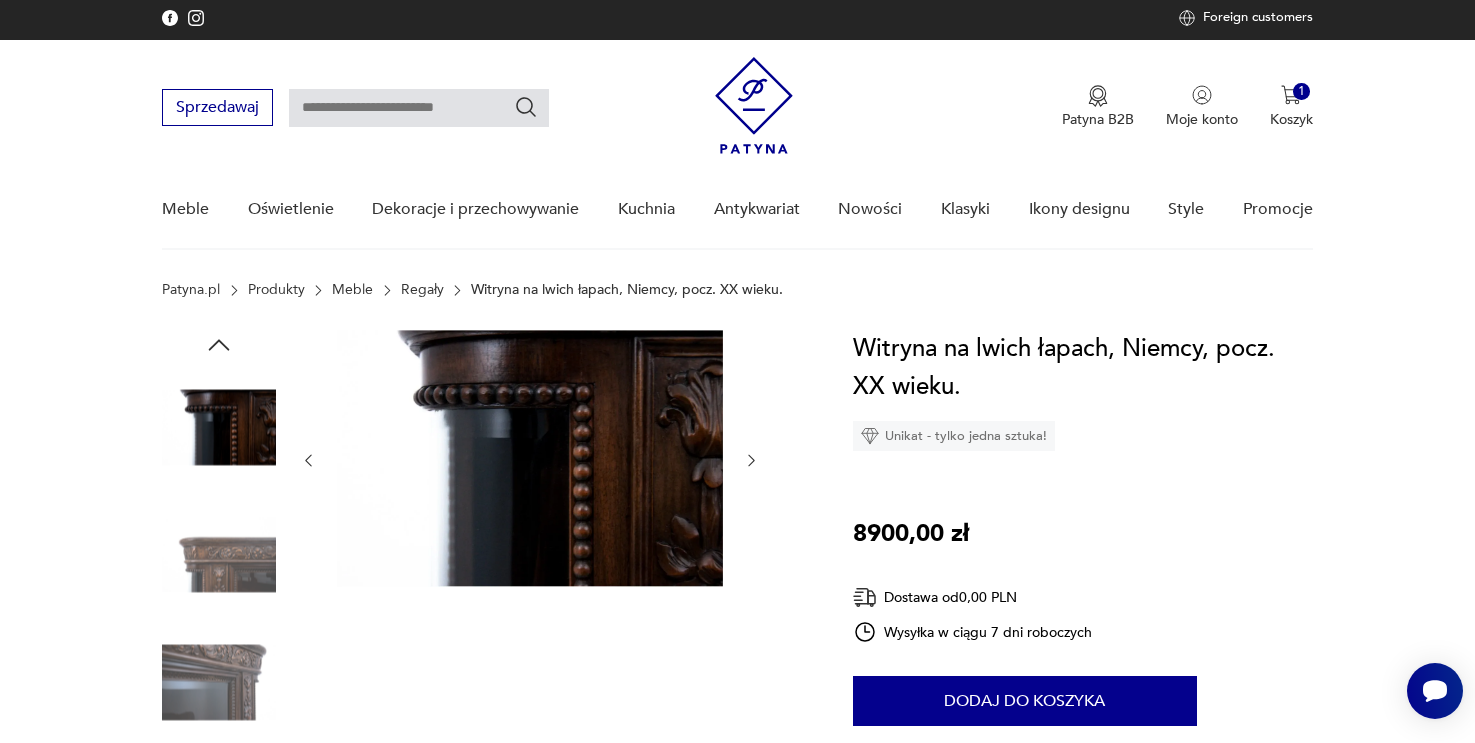 click 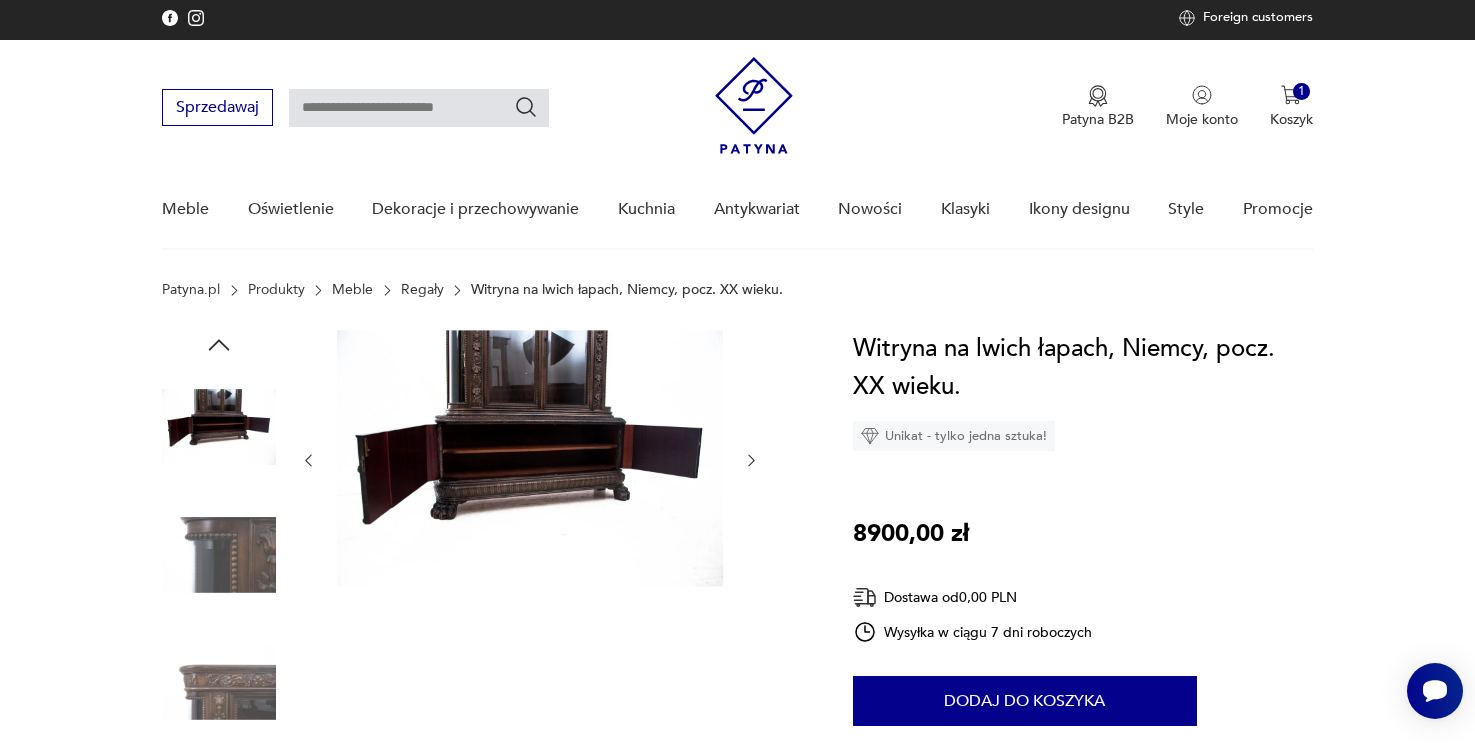 click 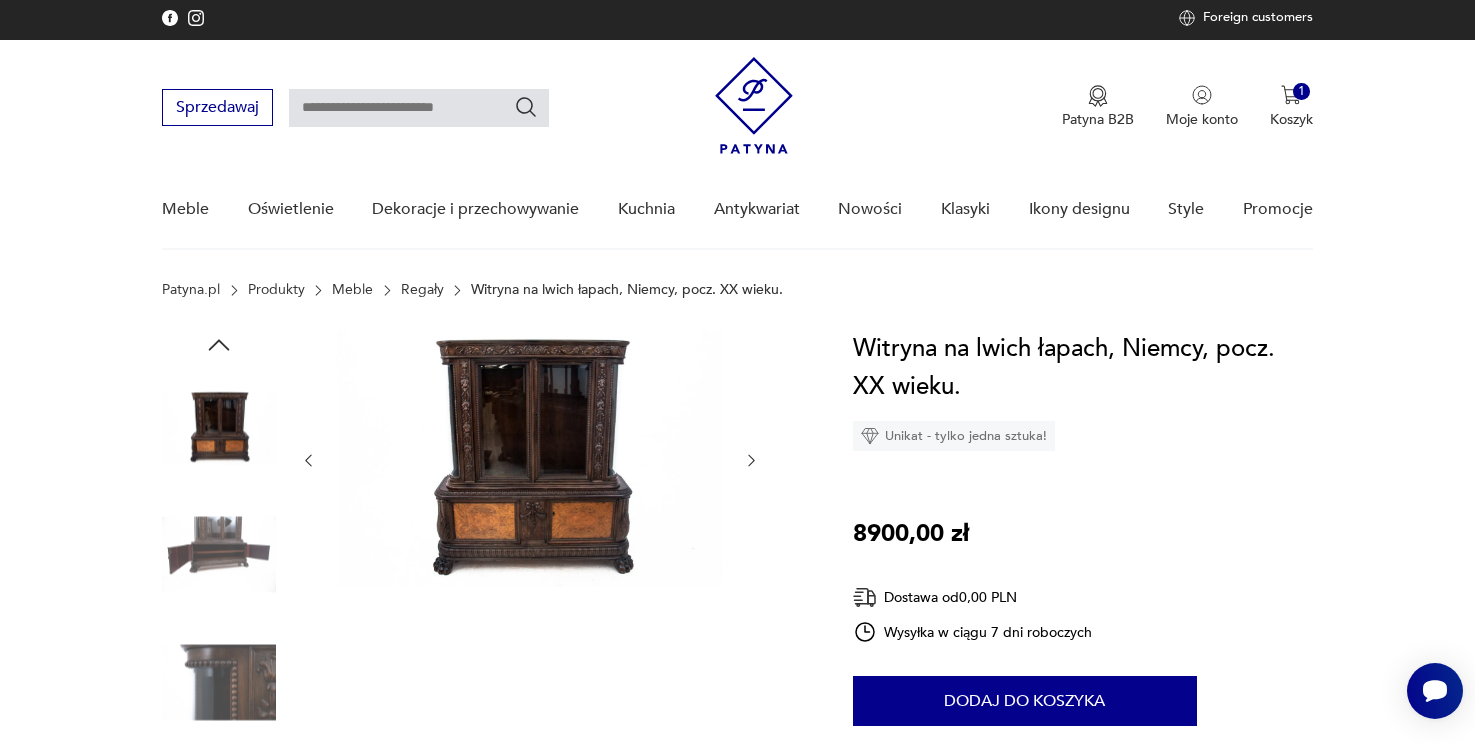 click 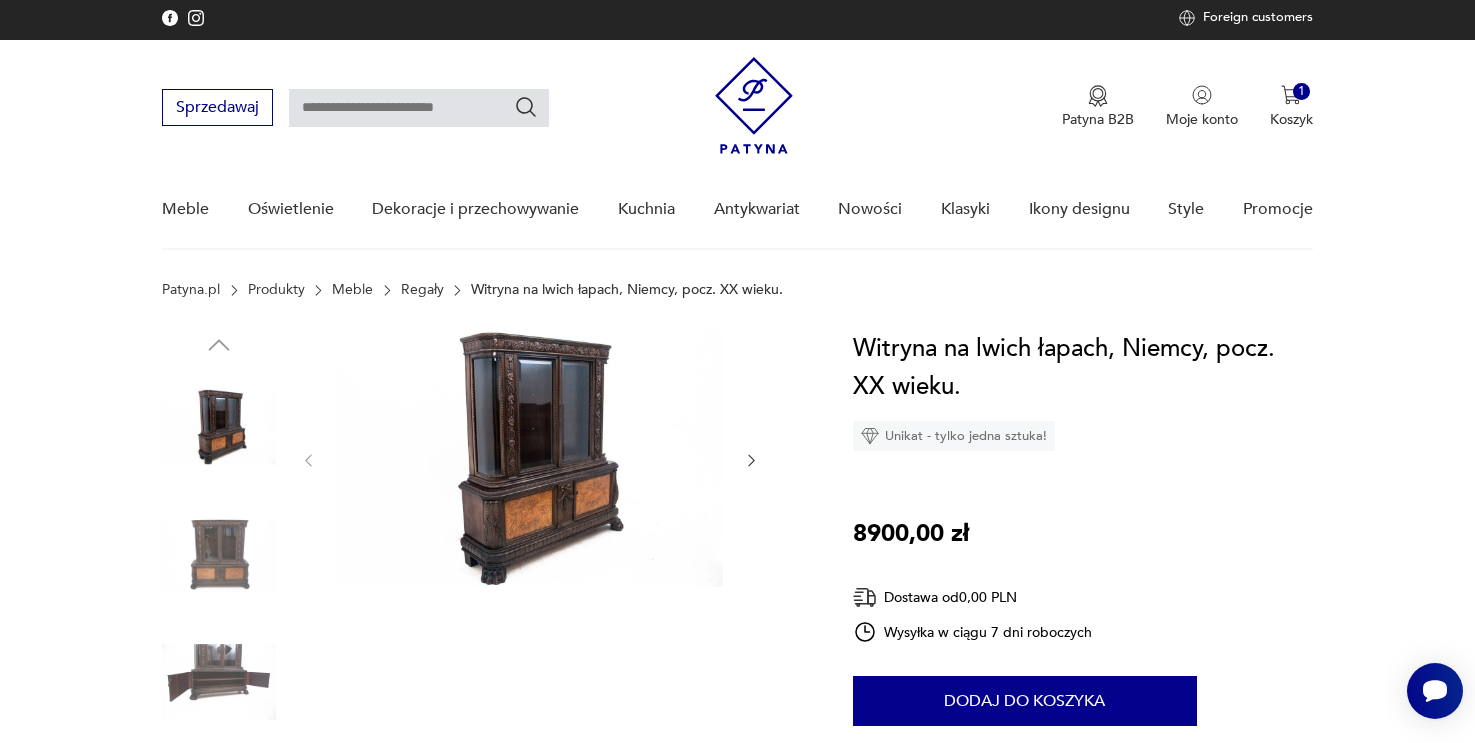 click 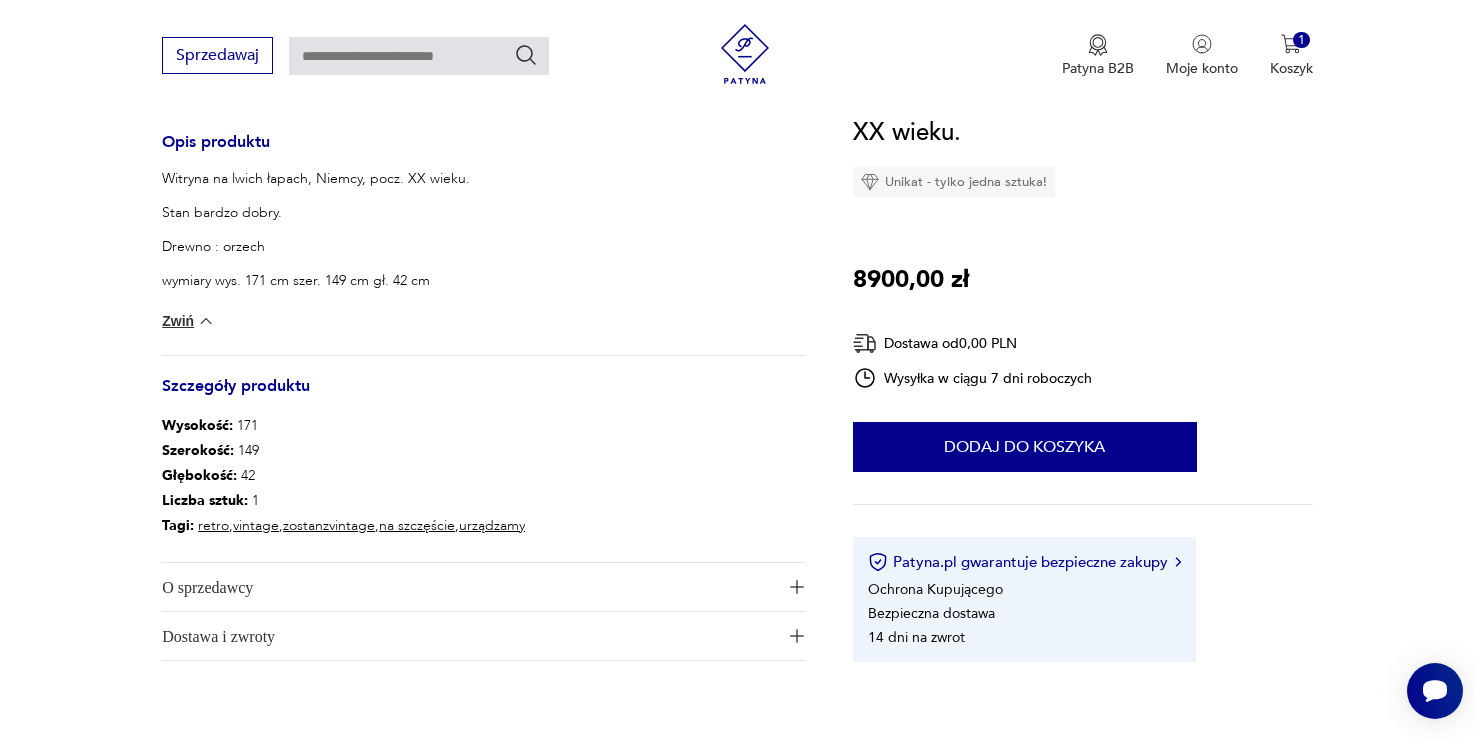 scroll, scrollTop: 814, scrollLeft: 0, axis: vertical 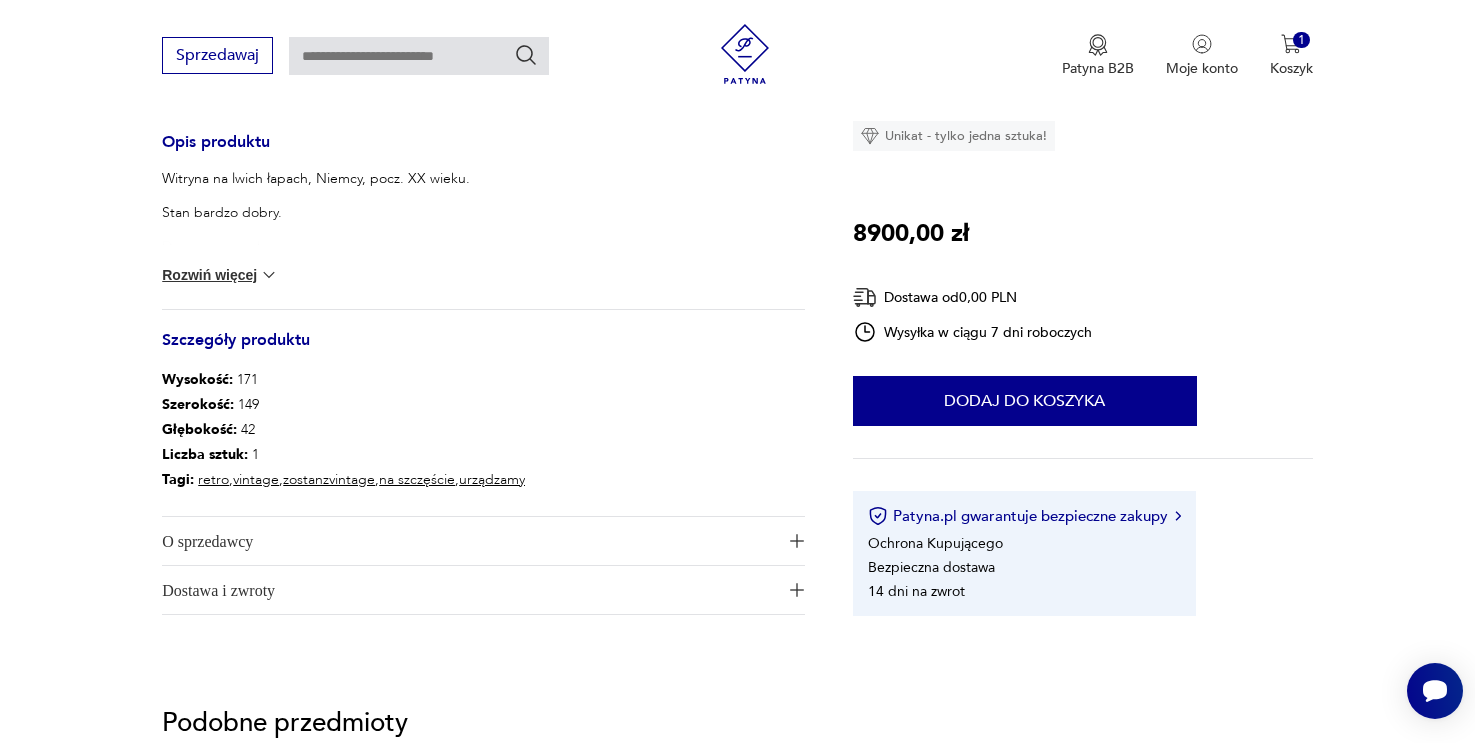 click on "Witryna na lwich łapach, [COUNTRY], pocz. XX wieku.
Stan bardzo dobry.
Drewno : orzech
wymiary wys. 171 cm szer. 149 cm gł. 42 cm Rozwiń więcej" at bounding box center [483, 239] 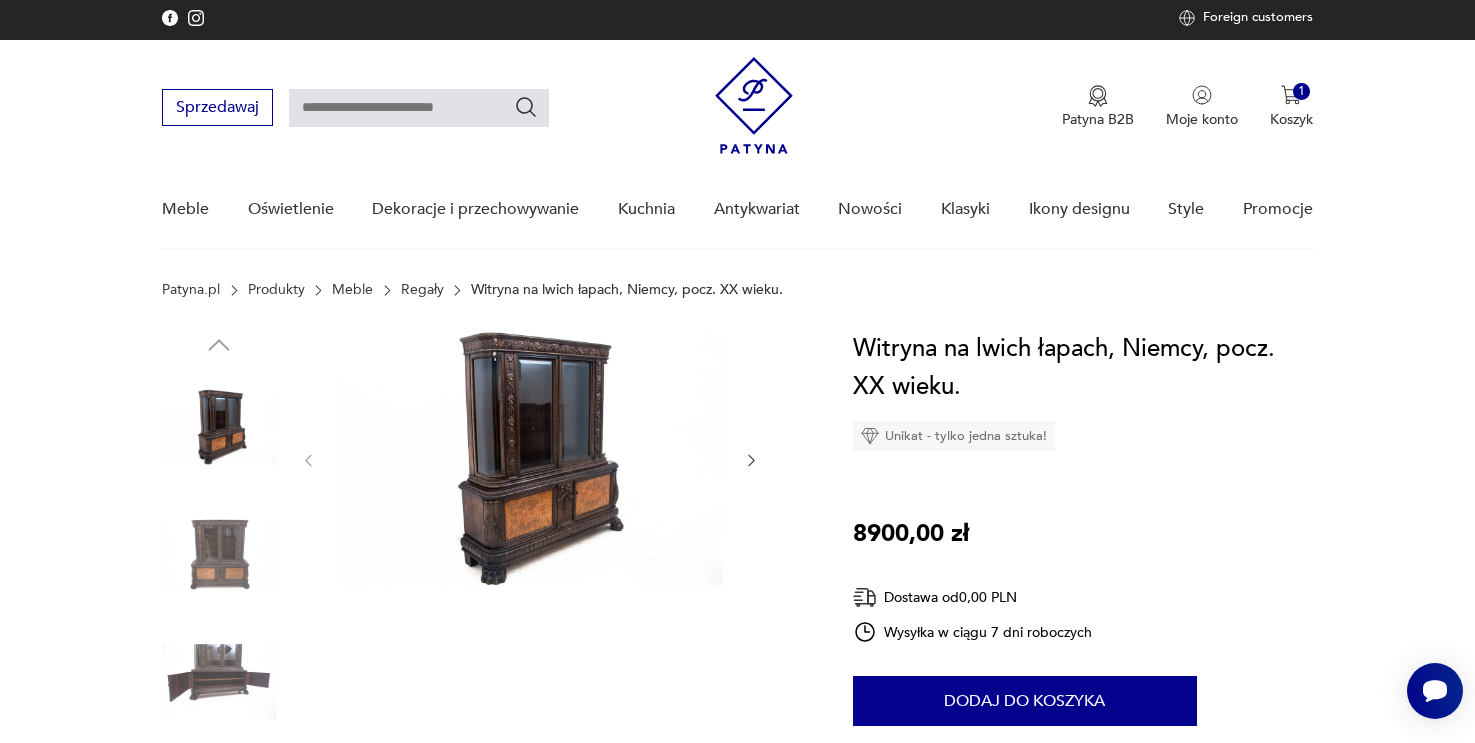 scroll, scrollTop: 0, scrollLeft: 0, axis: both 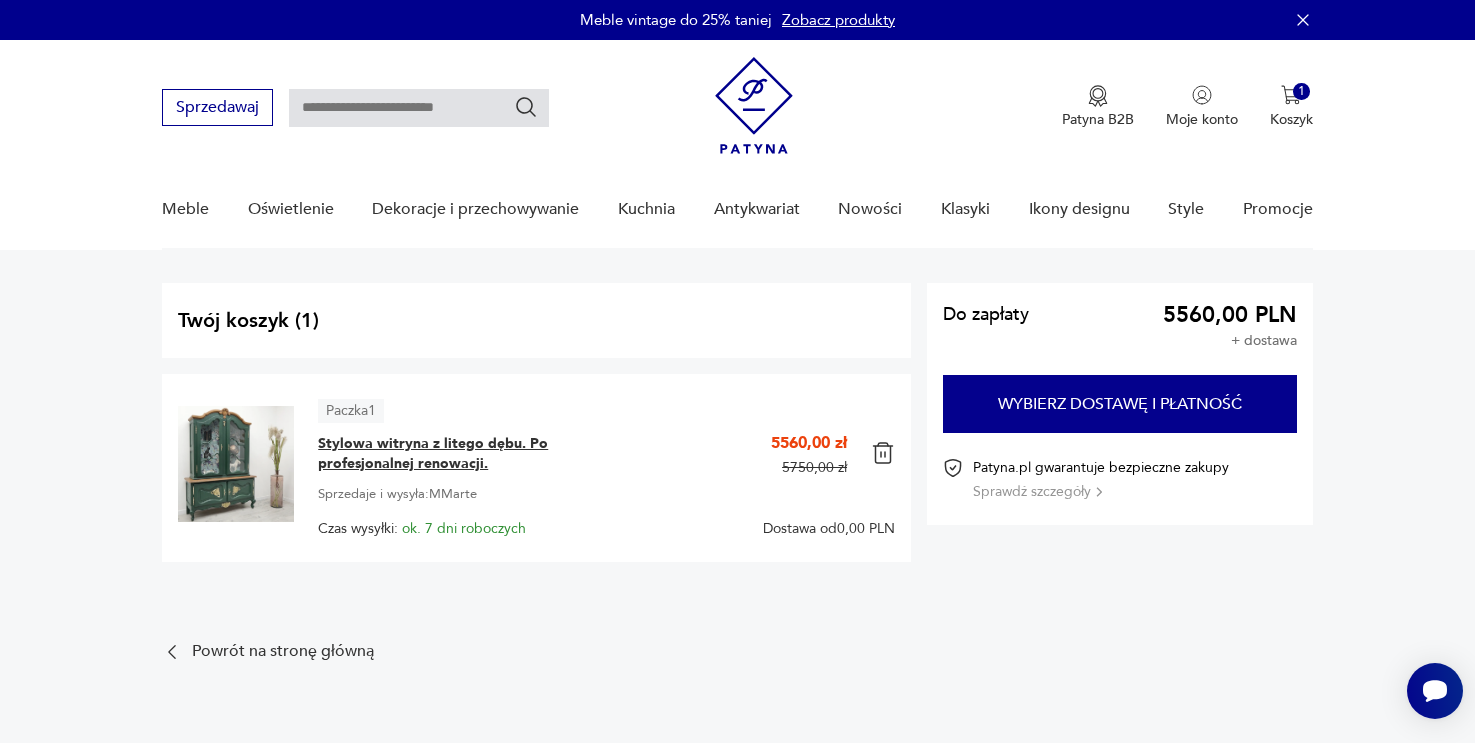 click on "Stylowa witryna z litego dębu. Po profesjonalnej renowacji." at bounding box center [443, 454] 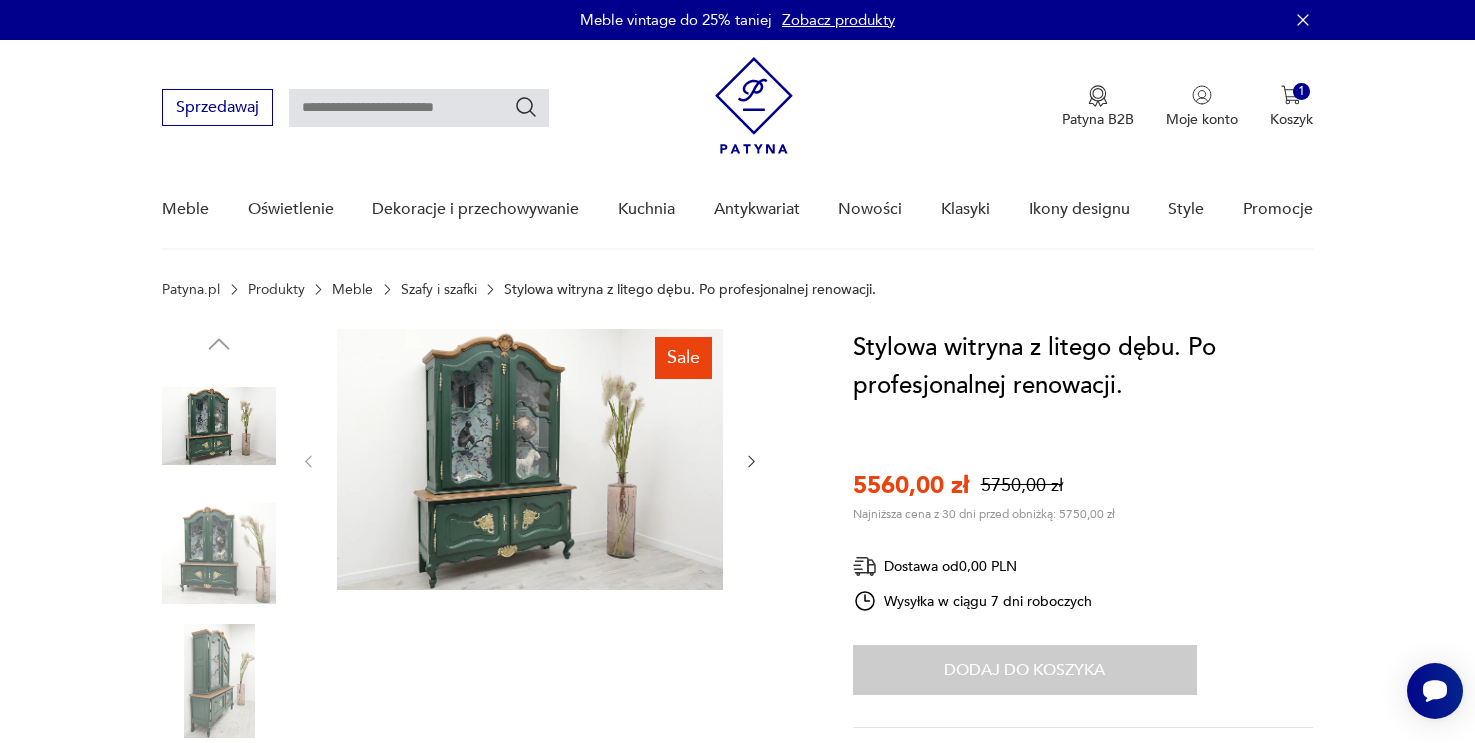 click at bounding box center [530, 459] 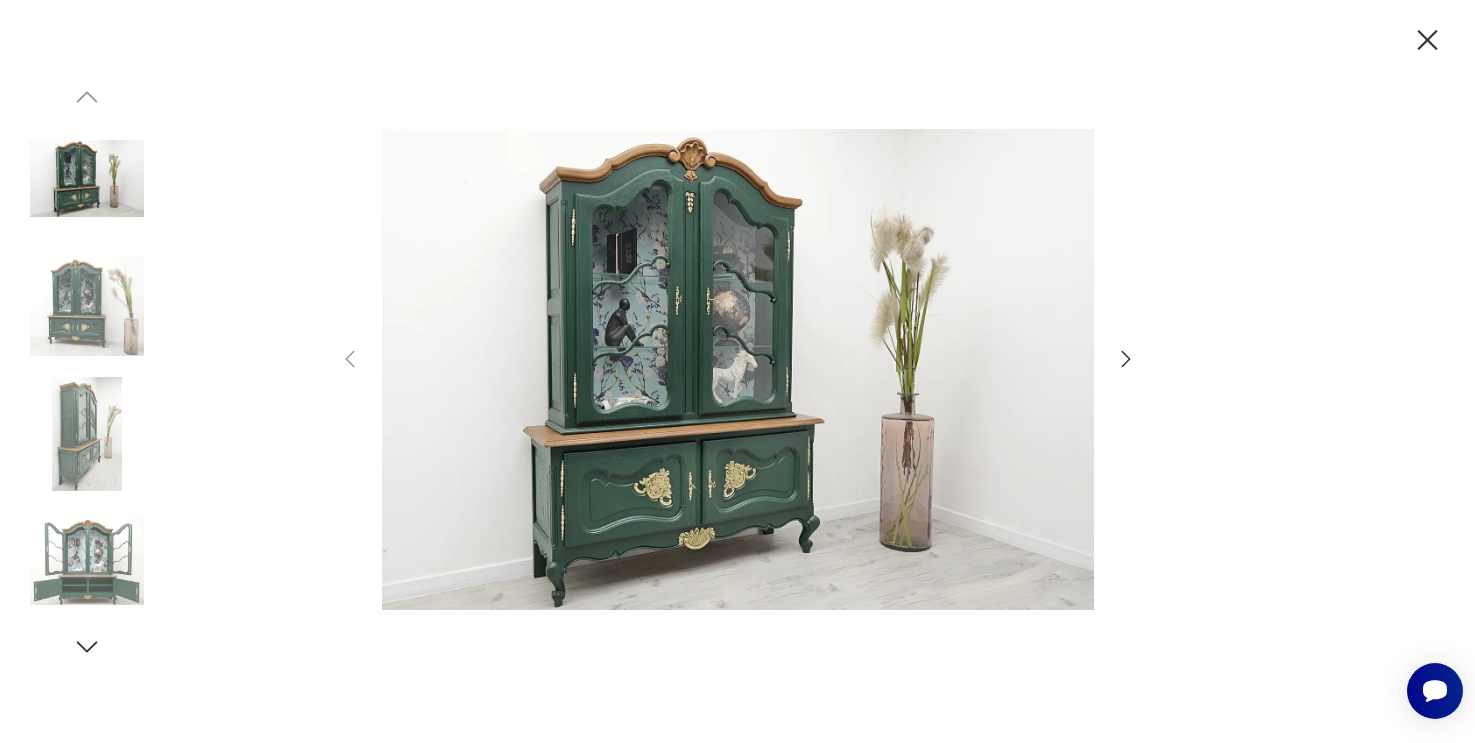 click 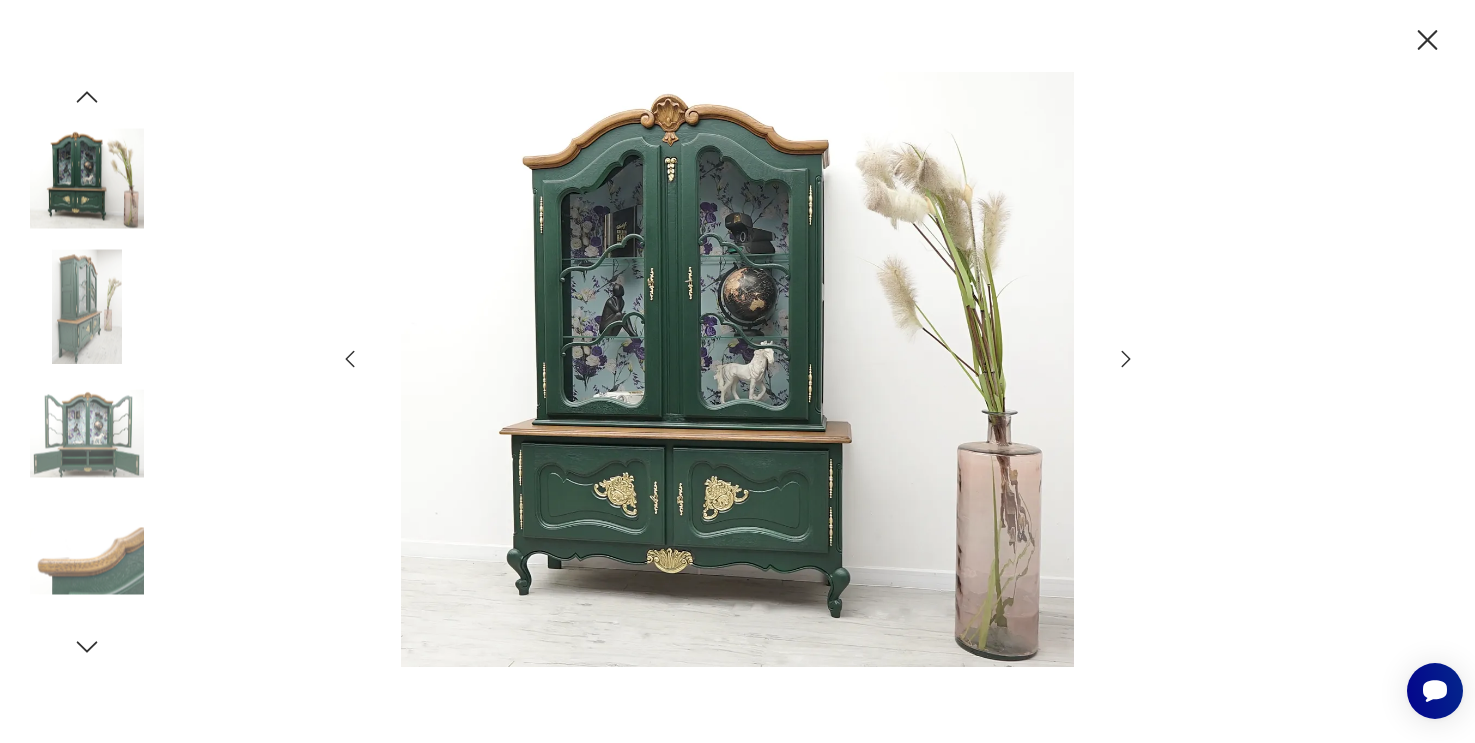 click 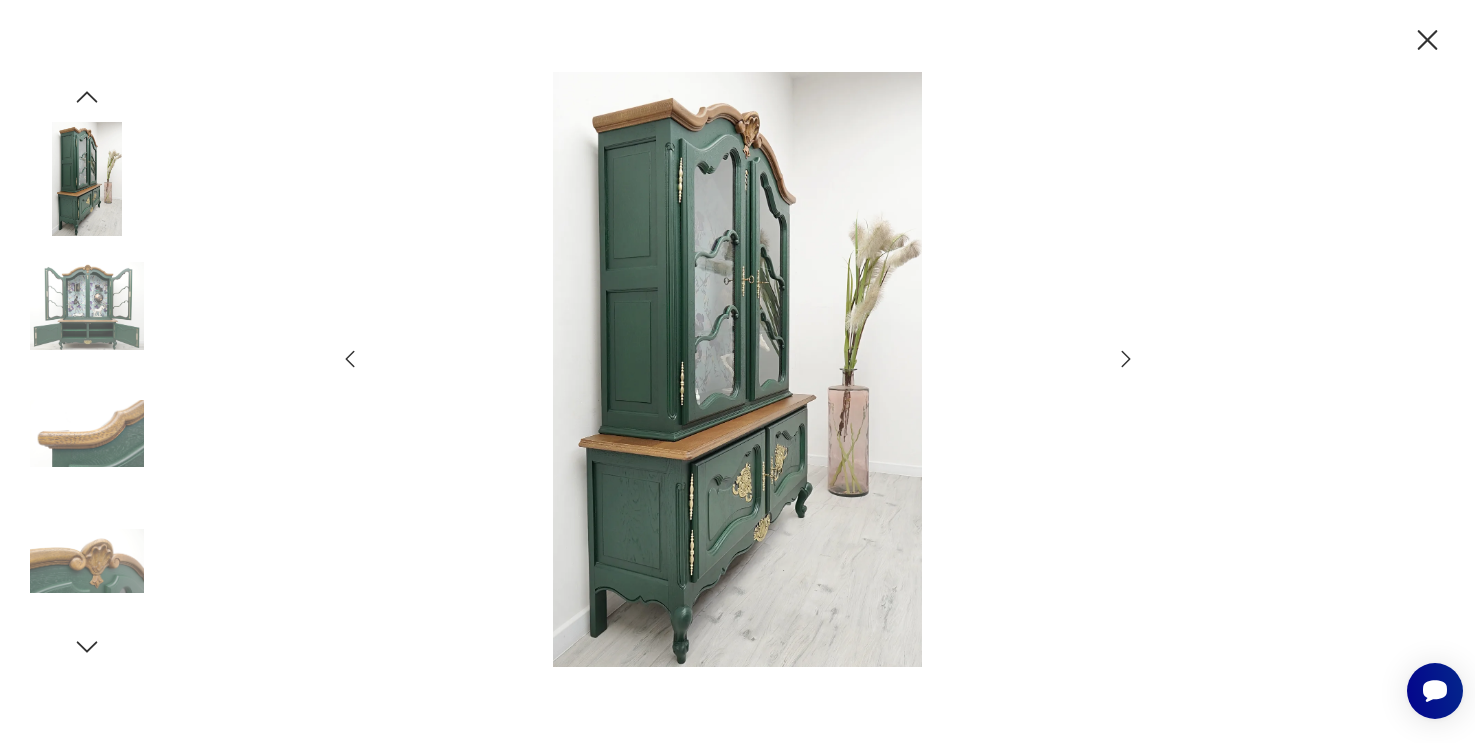 click 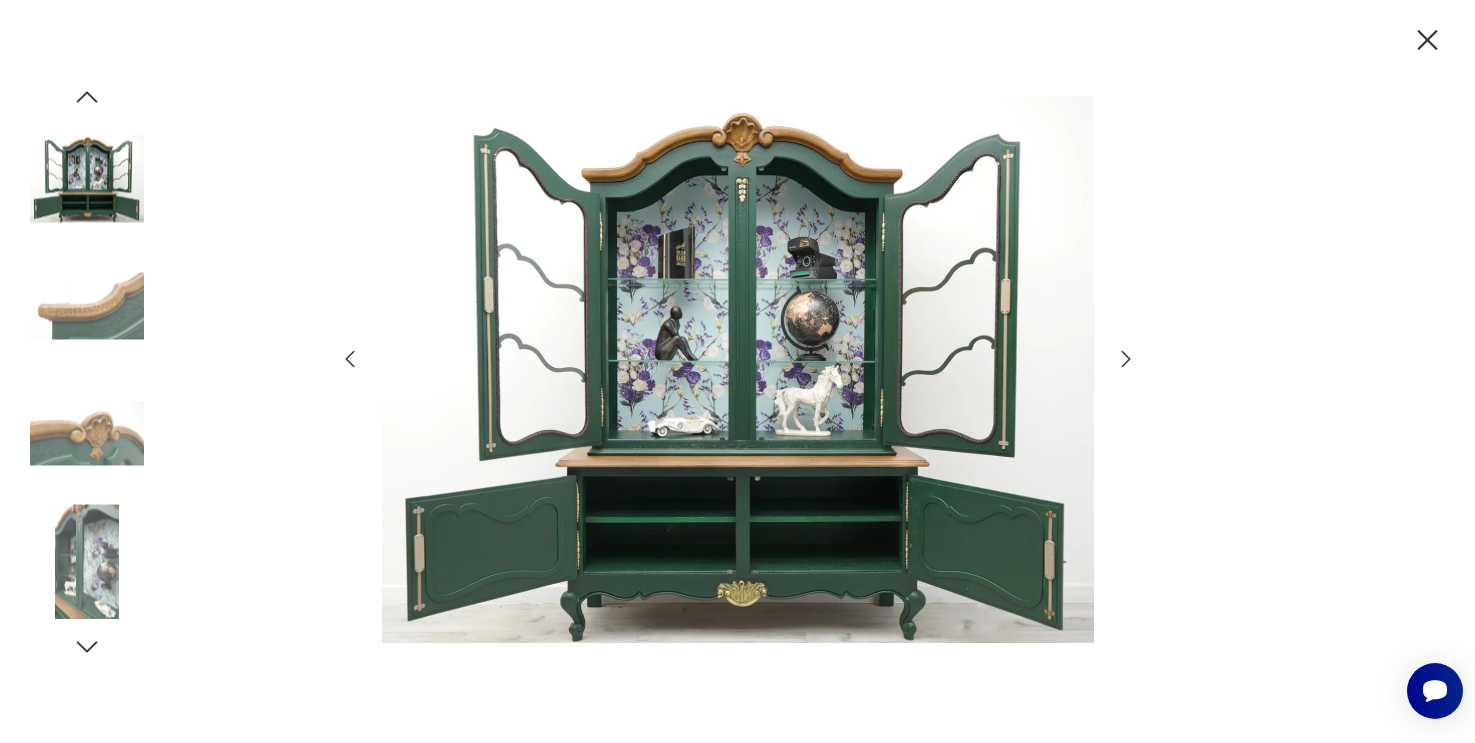click 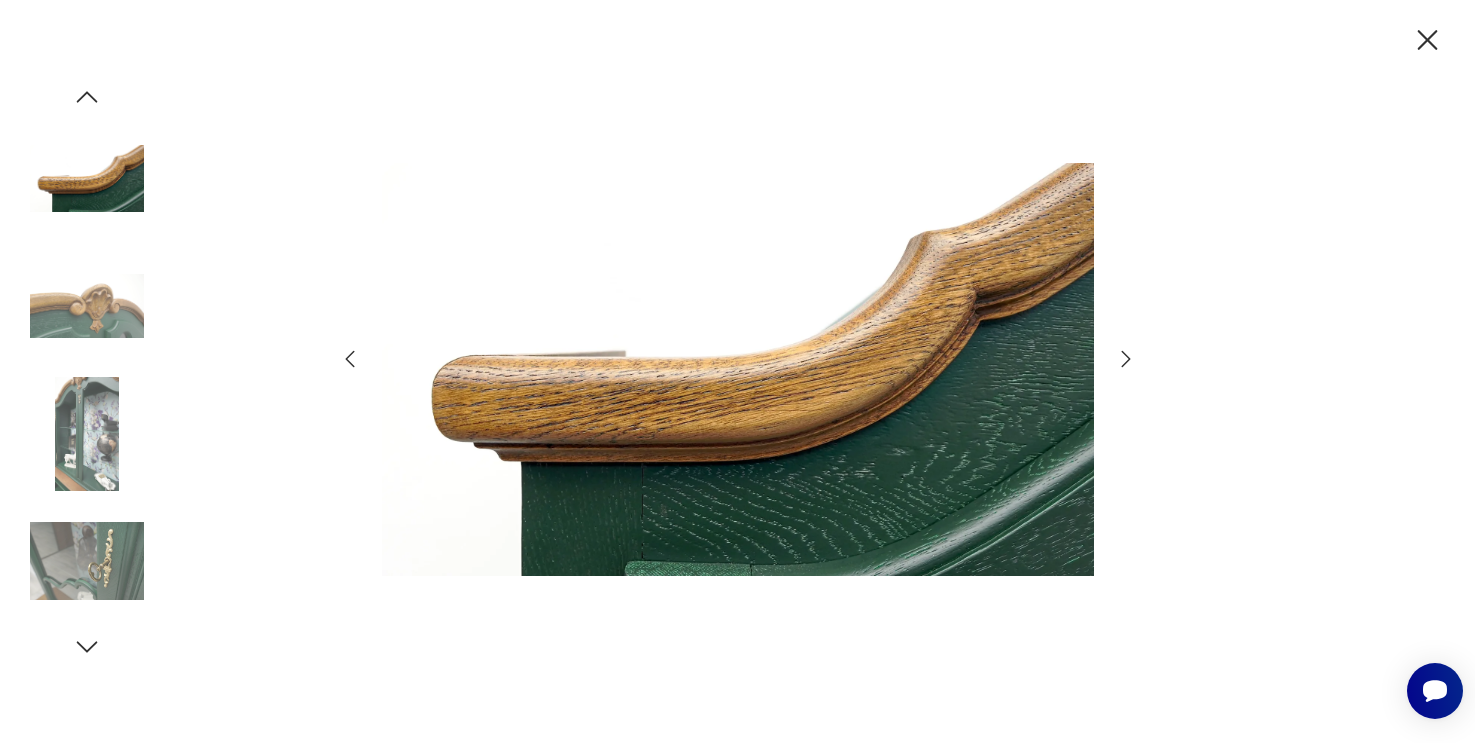 click 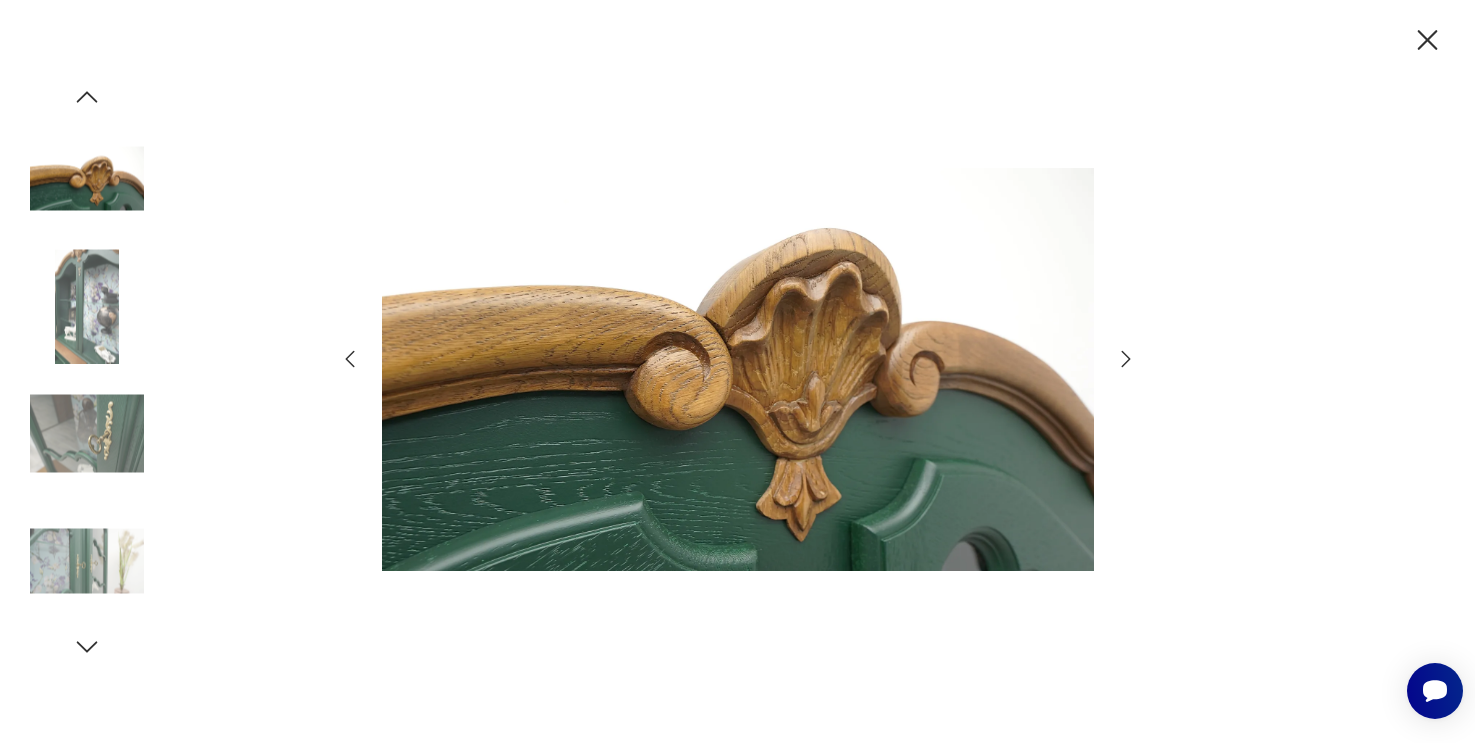 click 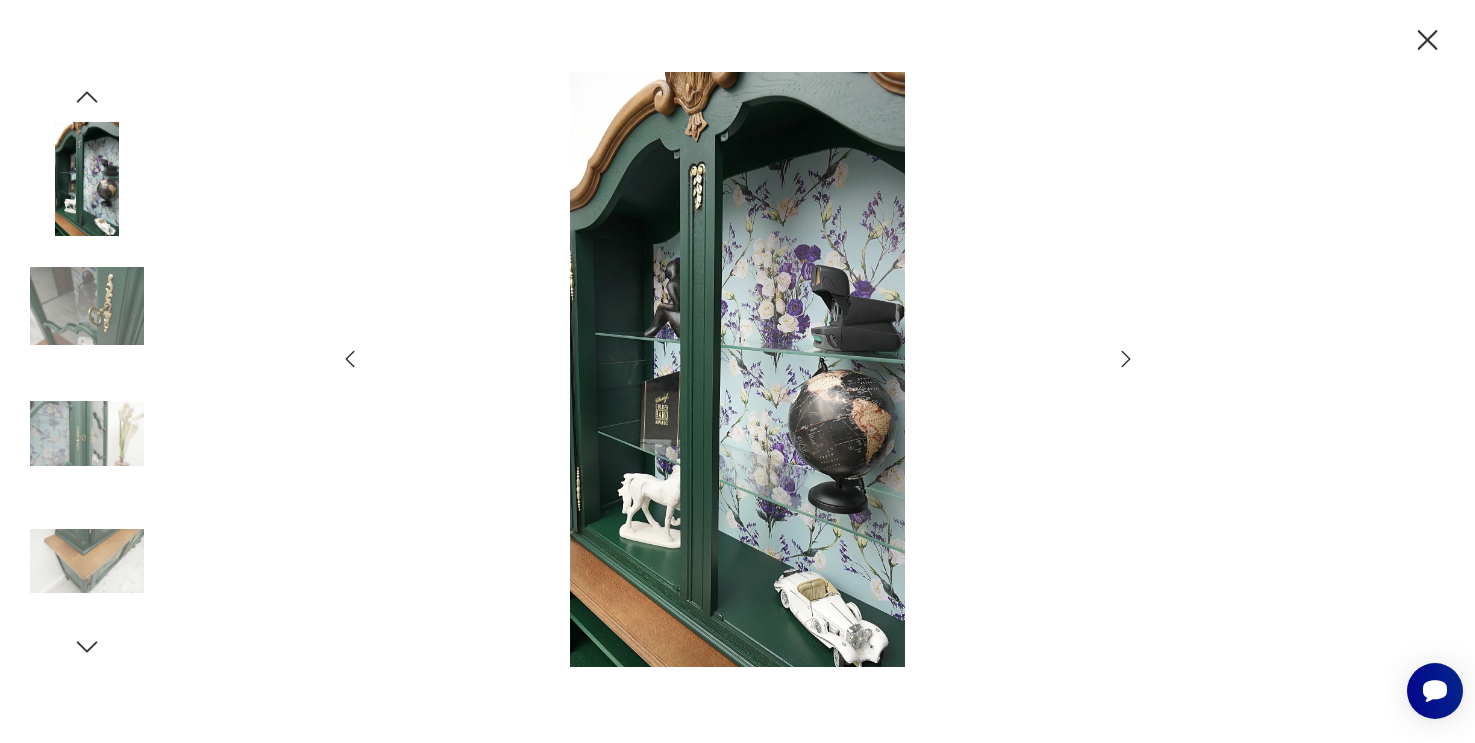 click 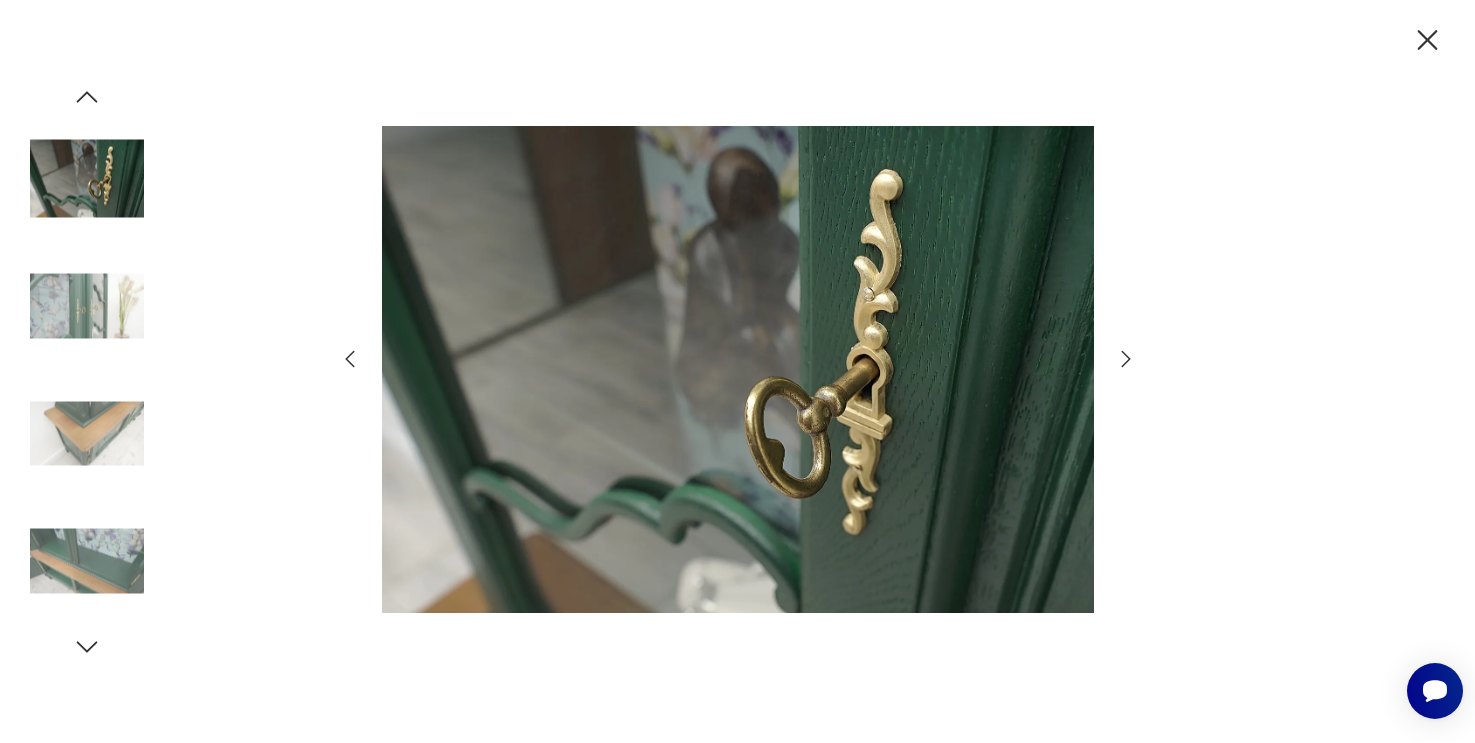 click 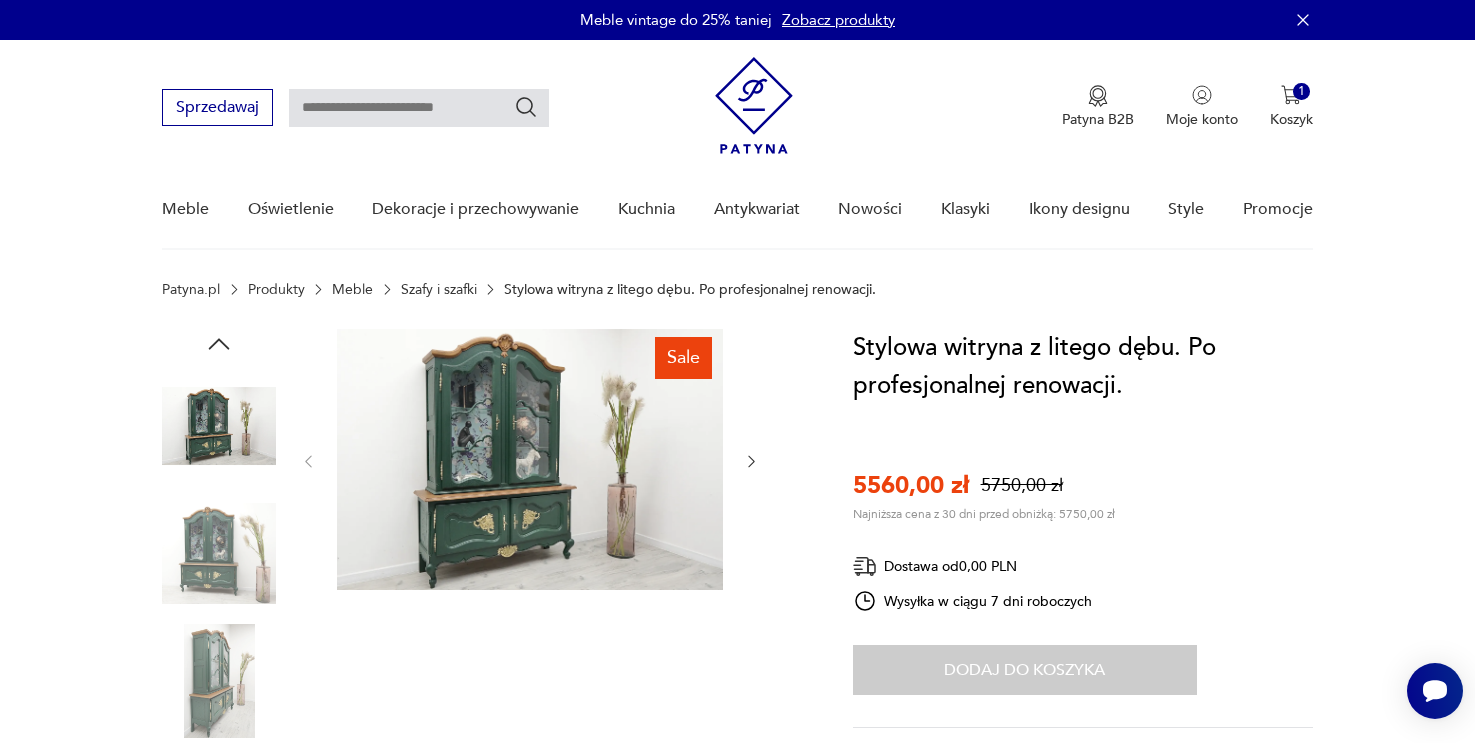 click 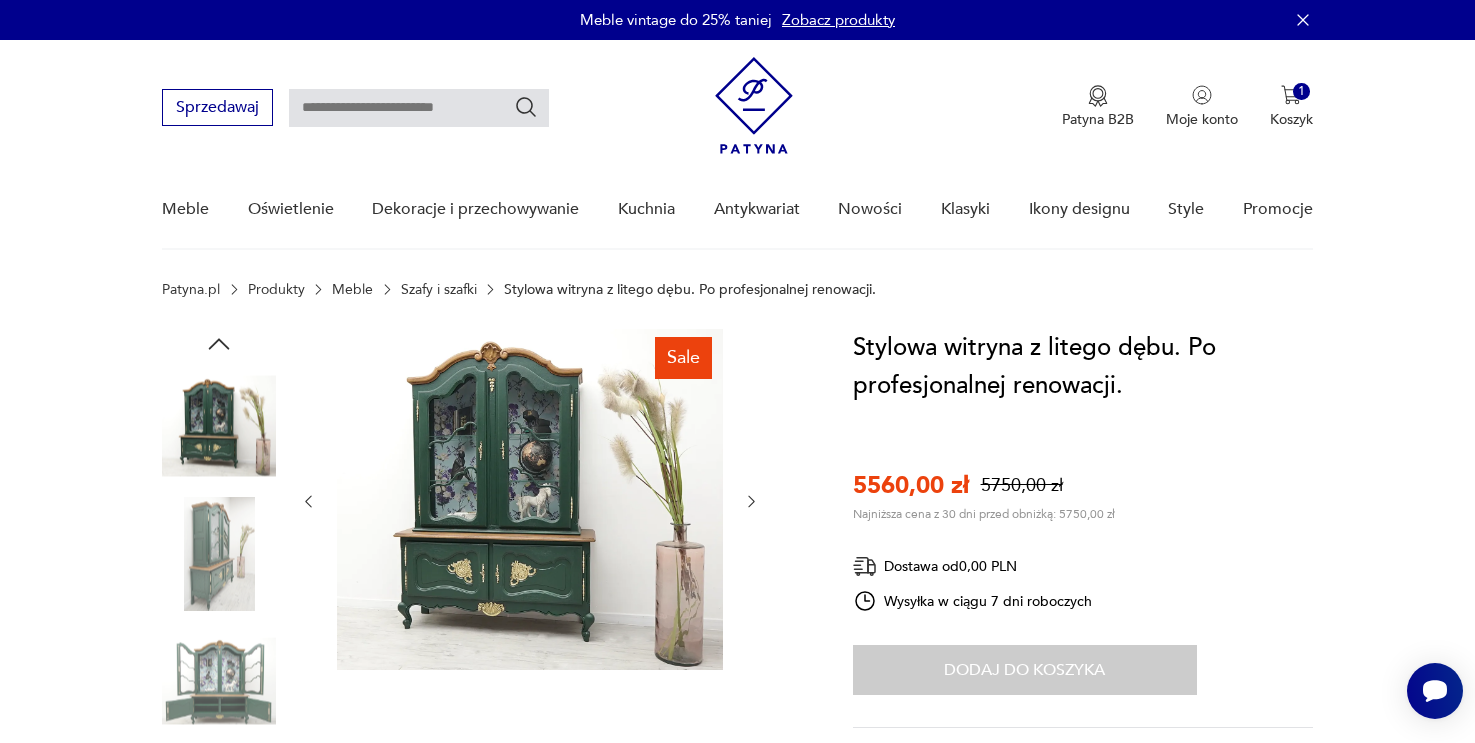 click at bounding box center (530, 501) 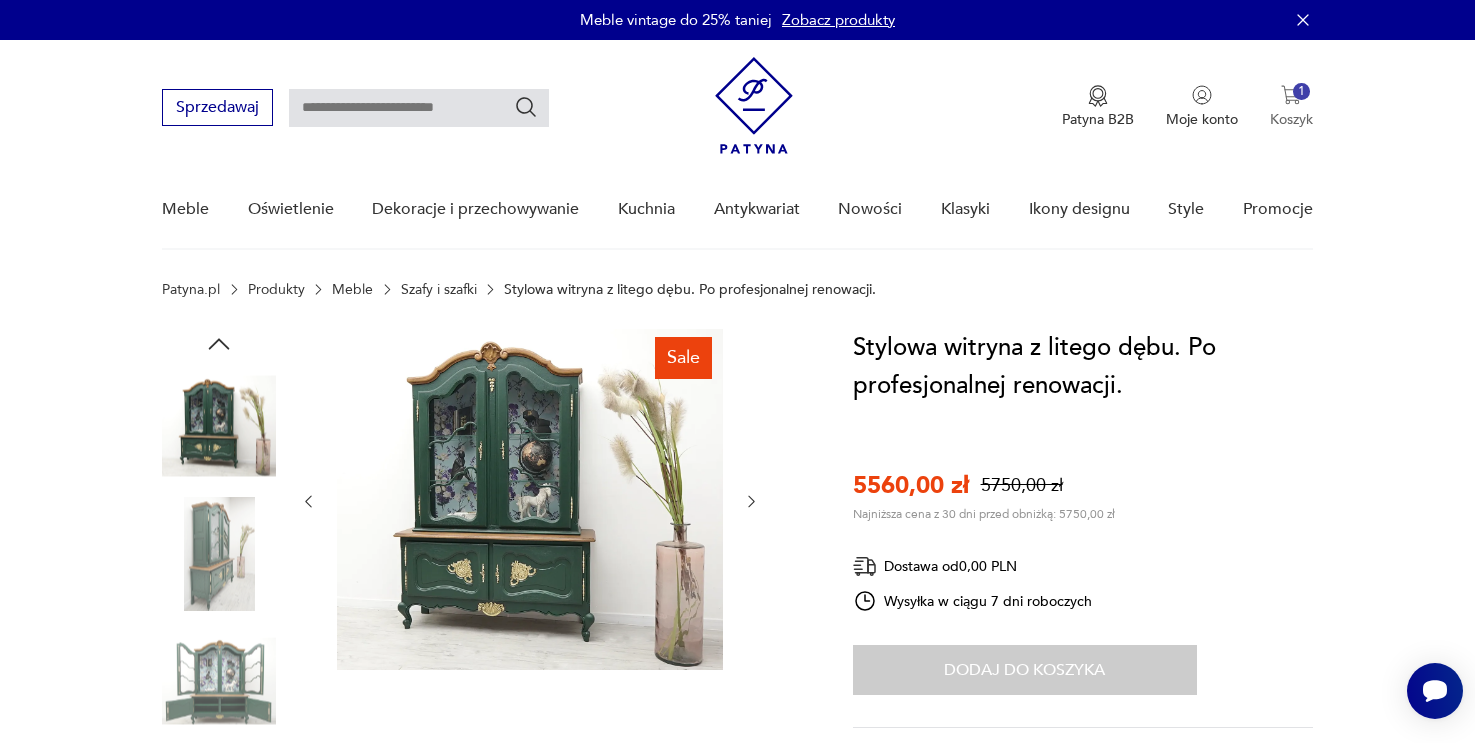 scroll, scrollTop: 0, scrollLeft: 0, axis: both 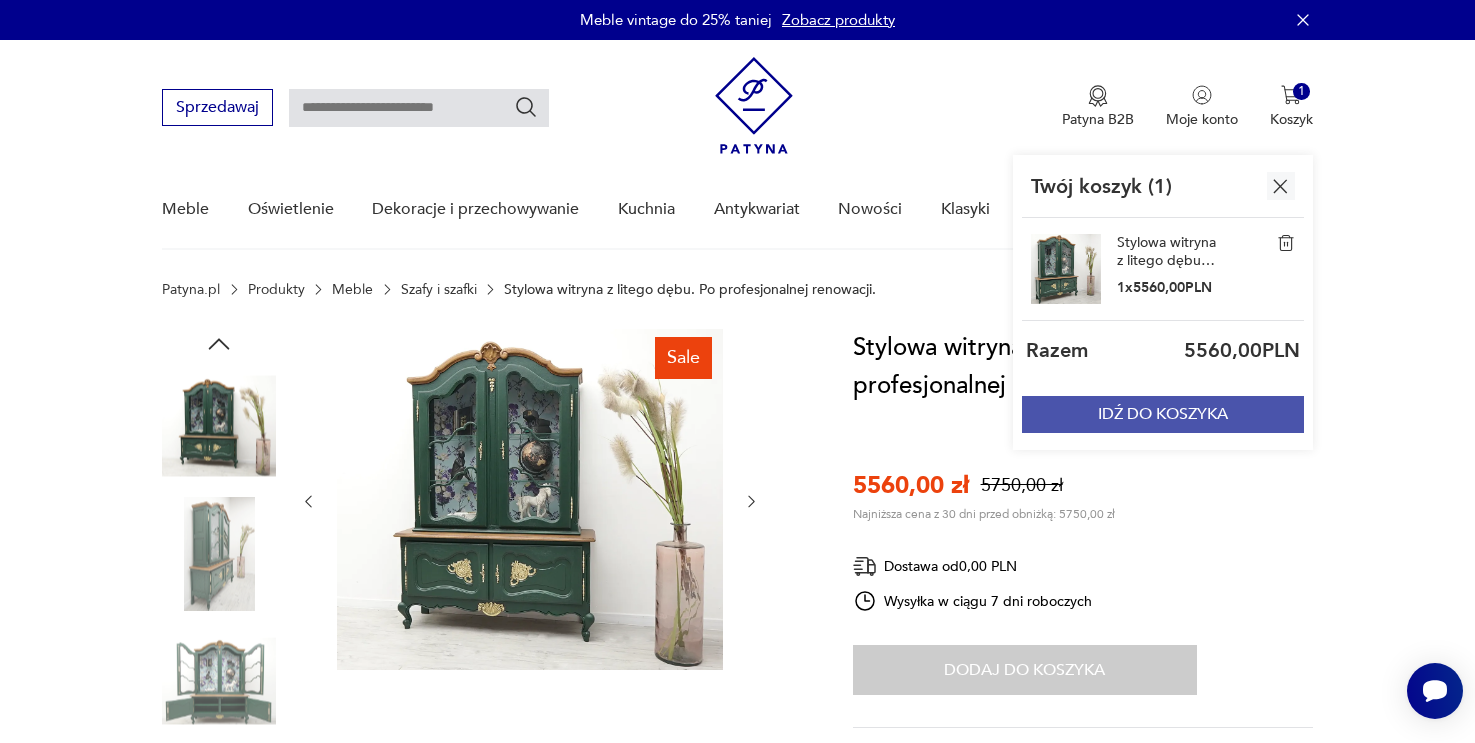 click on "IDŹ DO KOSZYKA" at bounding box center [1163, 414] 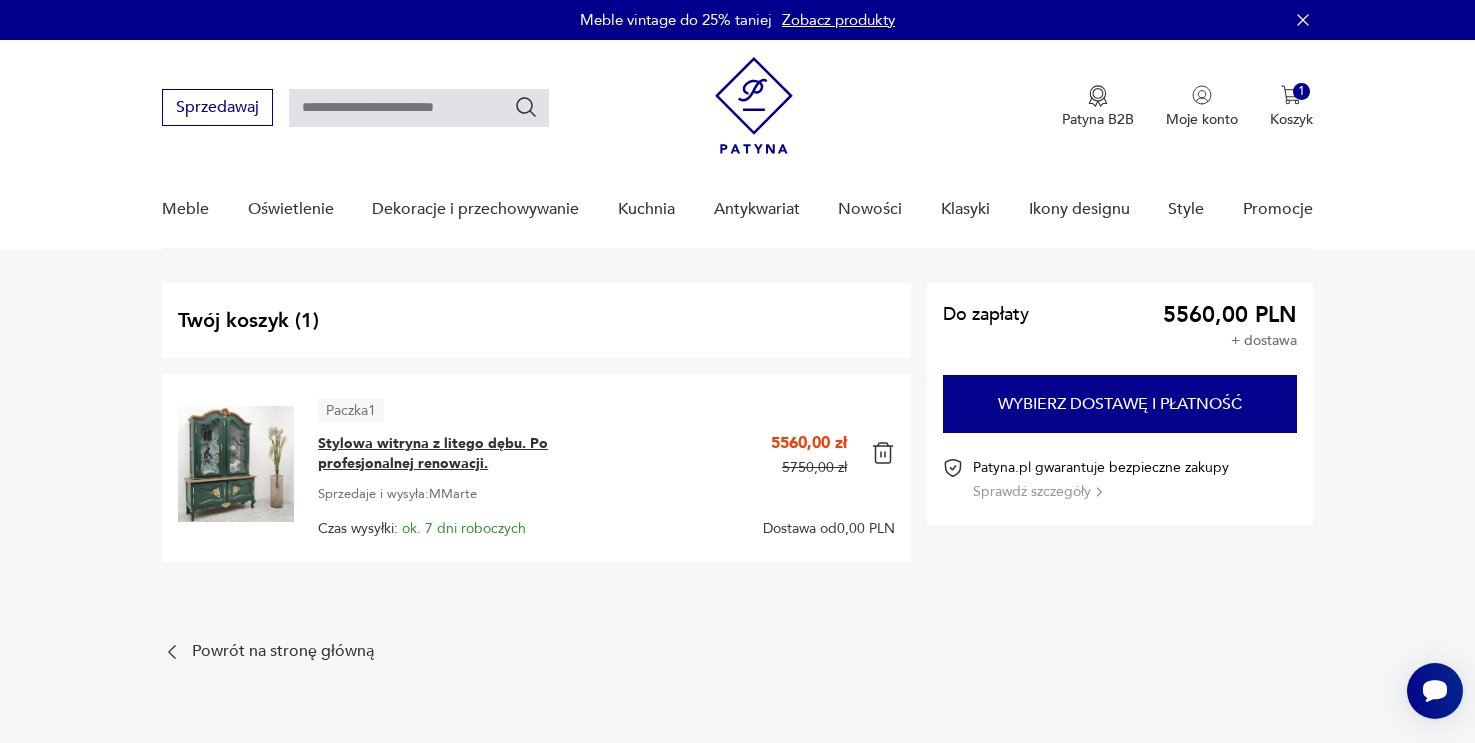 click on "Stylowa witryna z litego dębu. Po profesjonalnej renowacji." at bounding box center (443, 454) 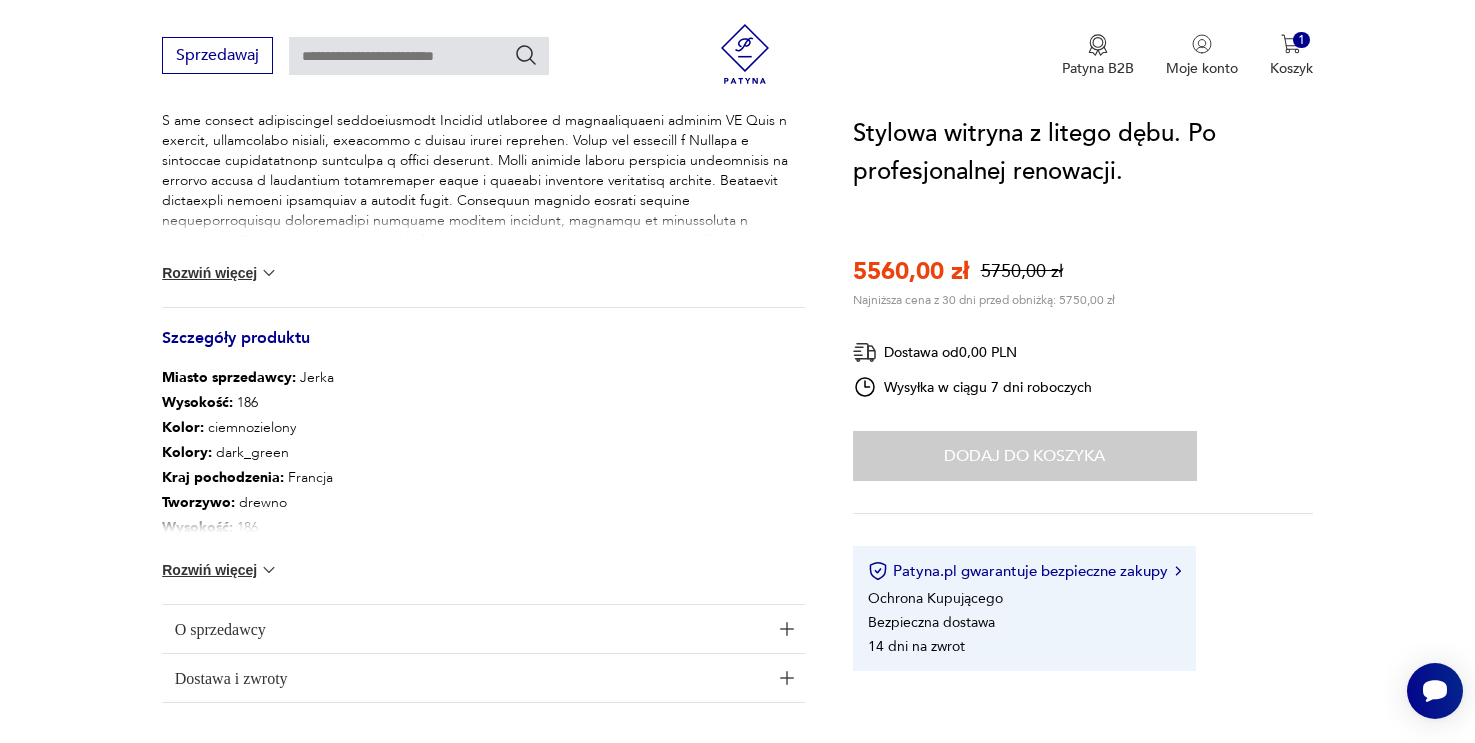scroll, scrollTop: 930, scrollLeft: 0, axis: vertical 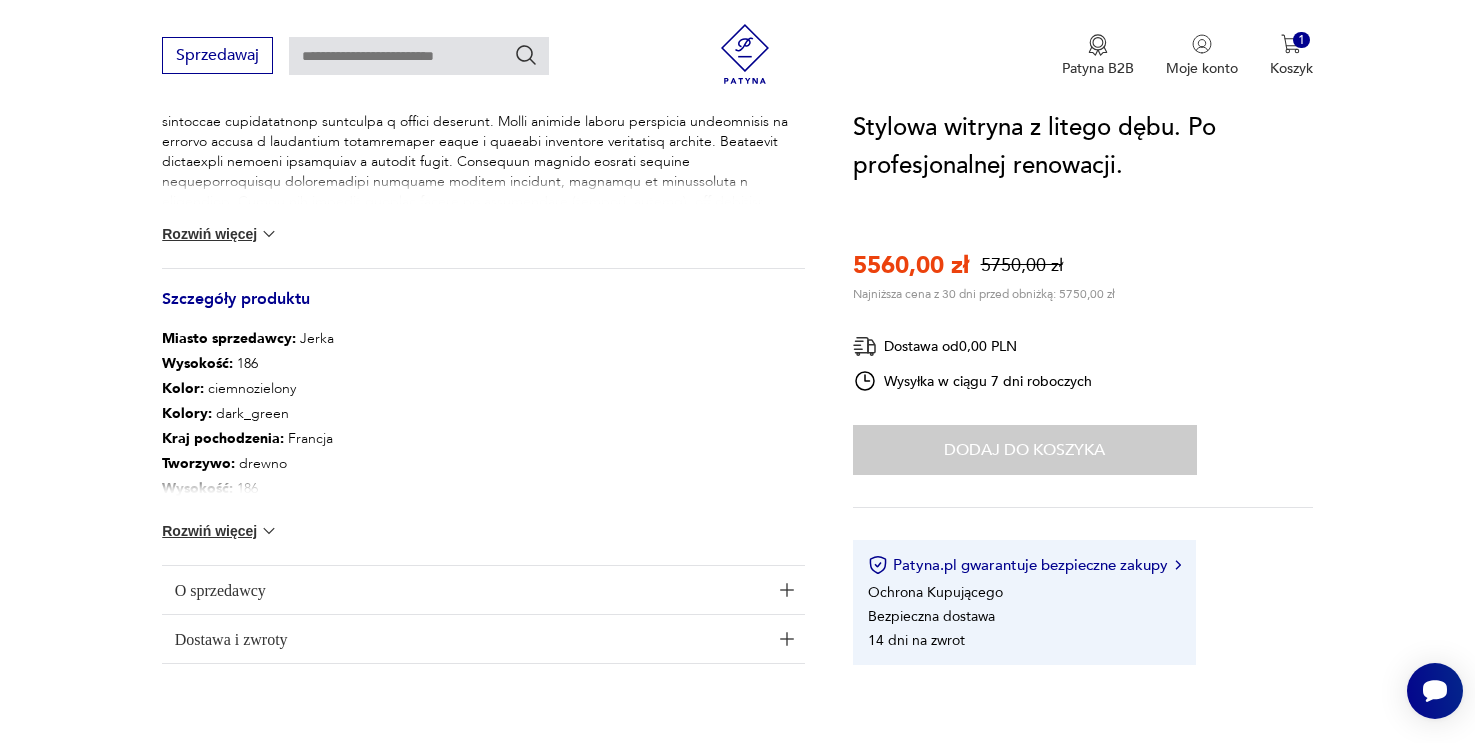 click on "Rozwiń więcej" at bounding box center (220, 531) 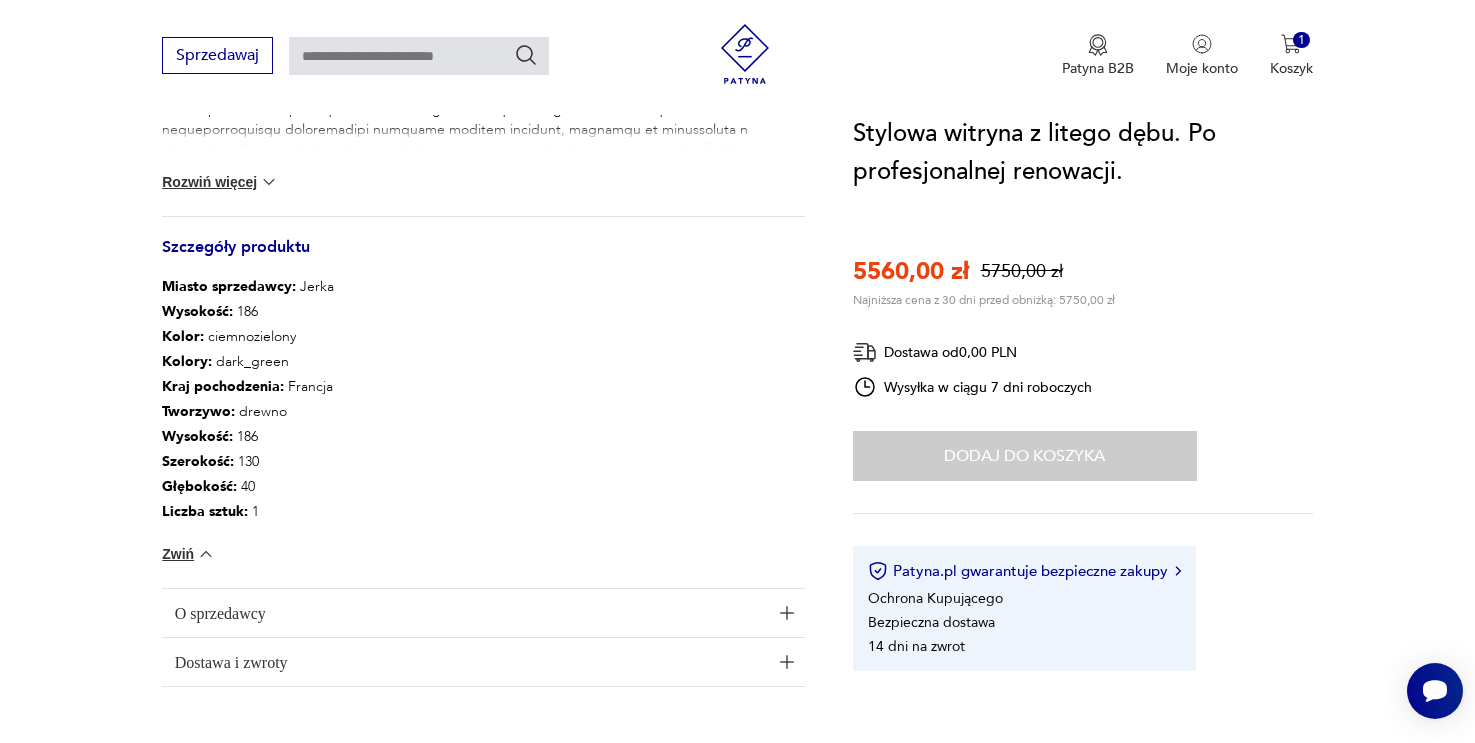 scroll, scrollTop: 982, scrollLeft: 0, axis: vertical 